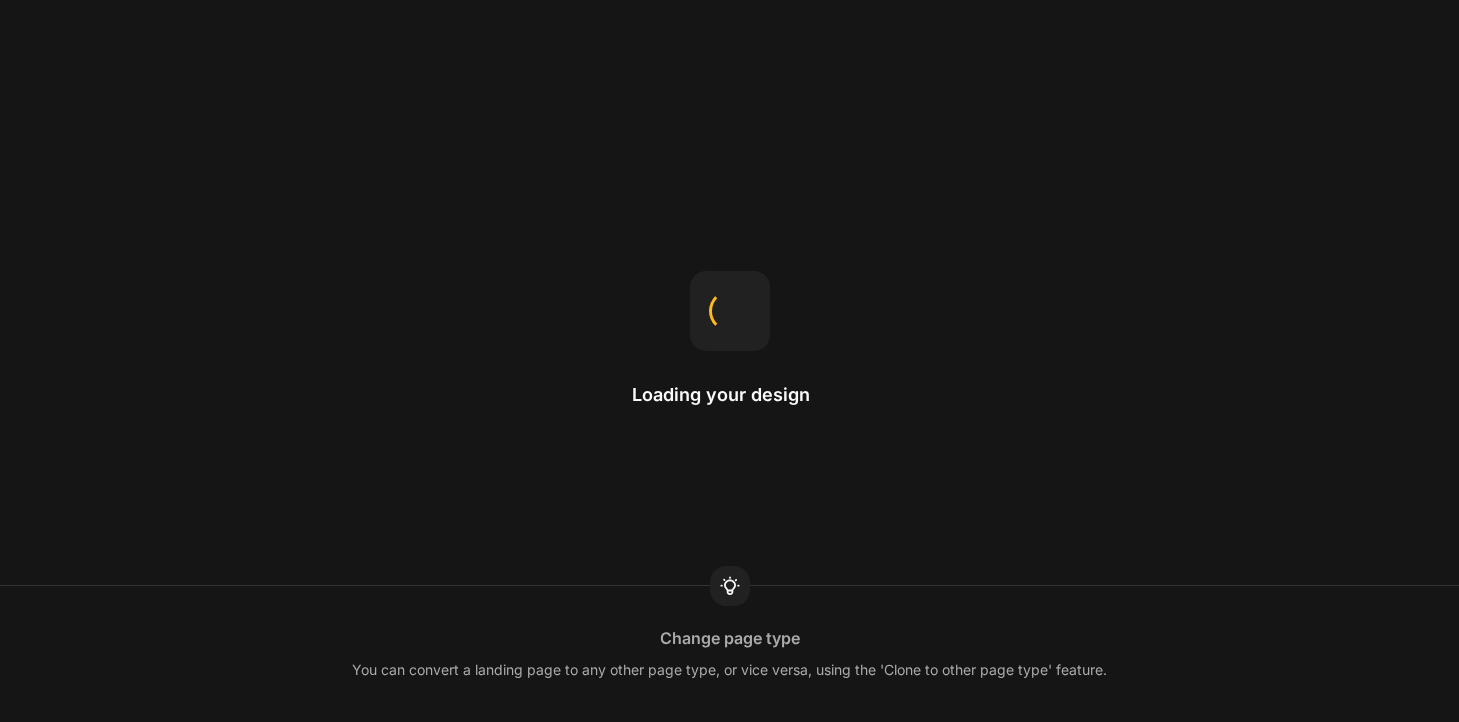 scroll, scrollTop: 0, scrollLeft: 0, axis: both 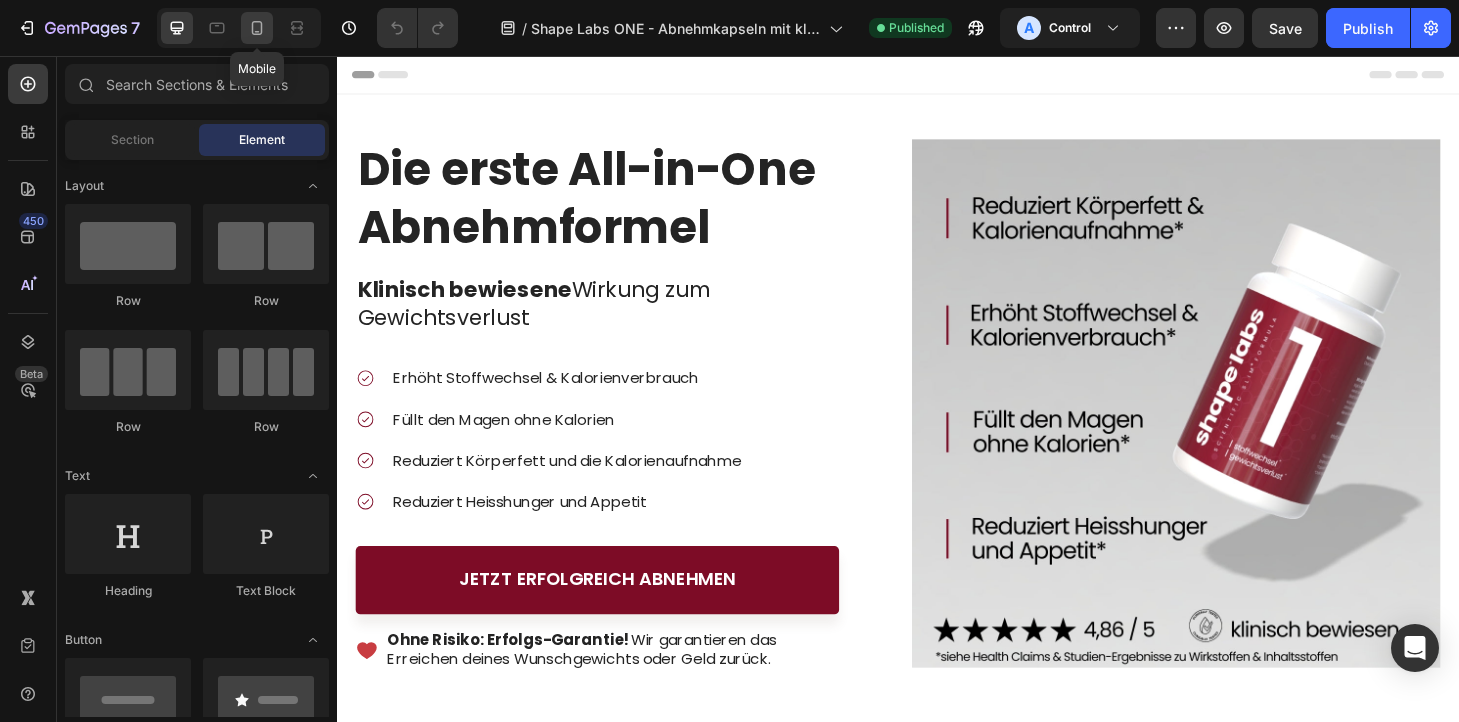 click 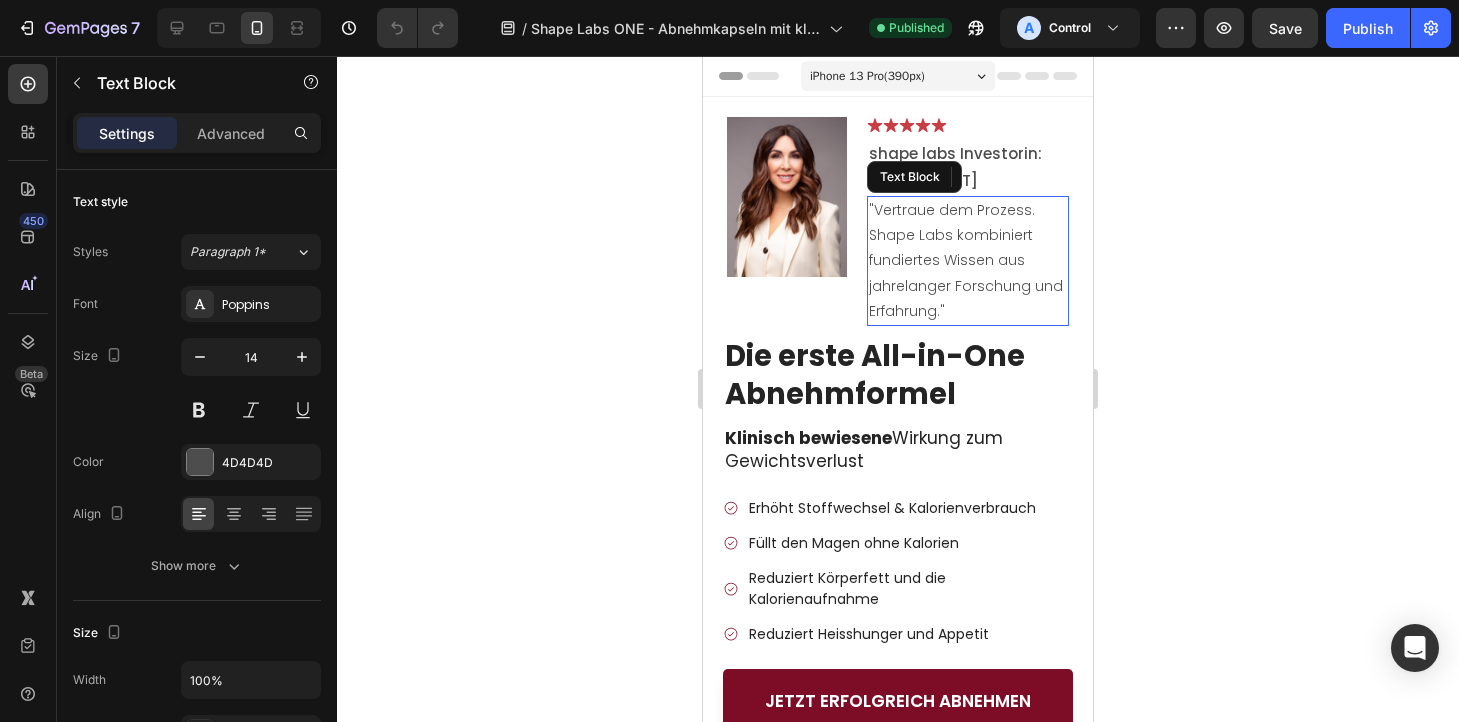 click on ""Vertraue dem Prozess. Shape Labs kombiniert fundiertes Wissen aus jahrelanger Forschung und Erfahrung."" at bounding box center (968, 261) 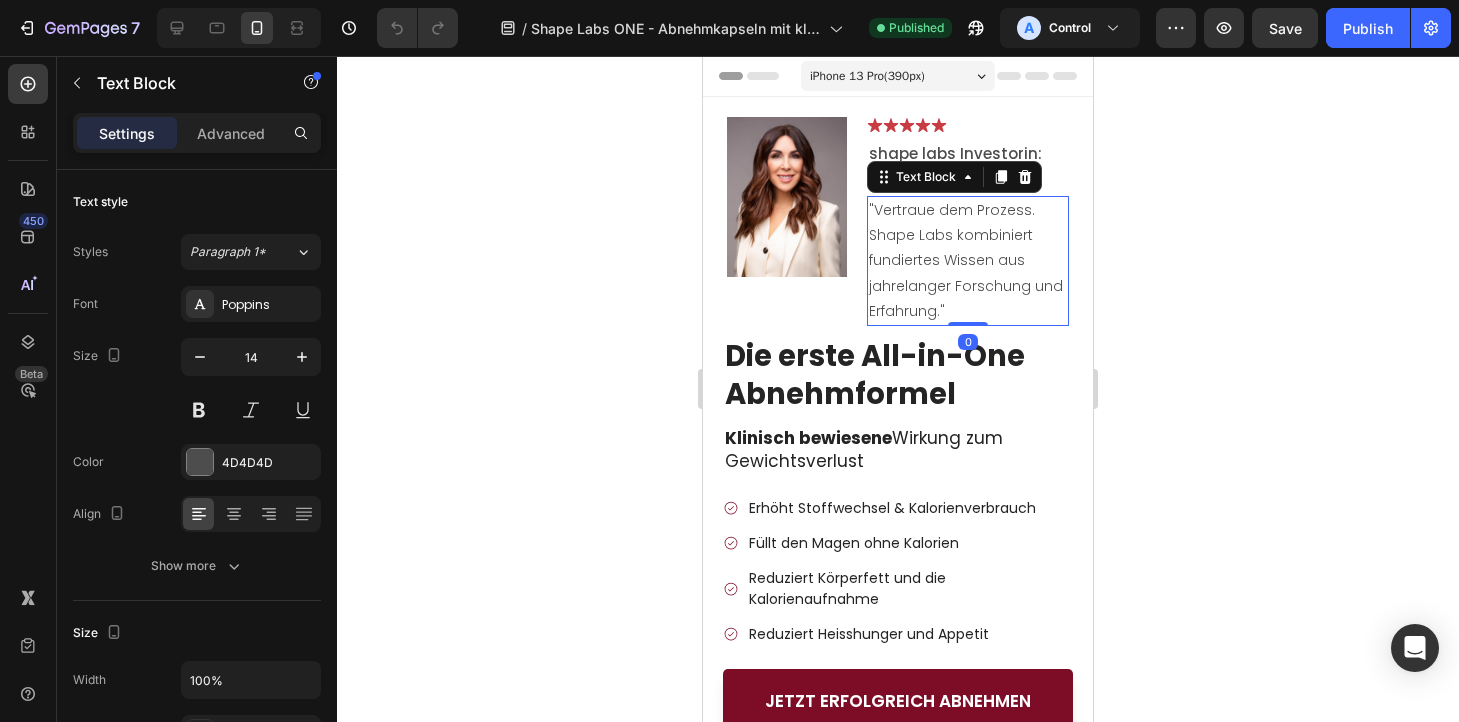 click on ""Vertraue dem Prozess. Shape Labs kombiniert fundiertes Wissen aus jahrelanger Forschung und Erfahrung."" at bounding box center [968, 261] 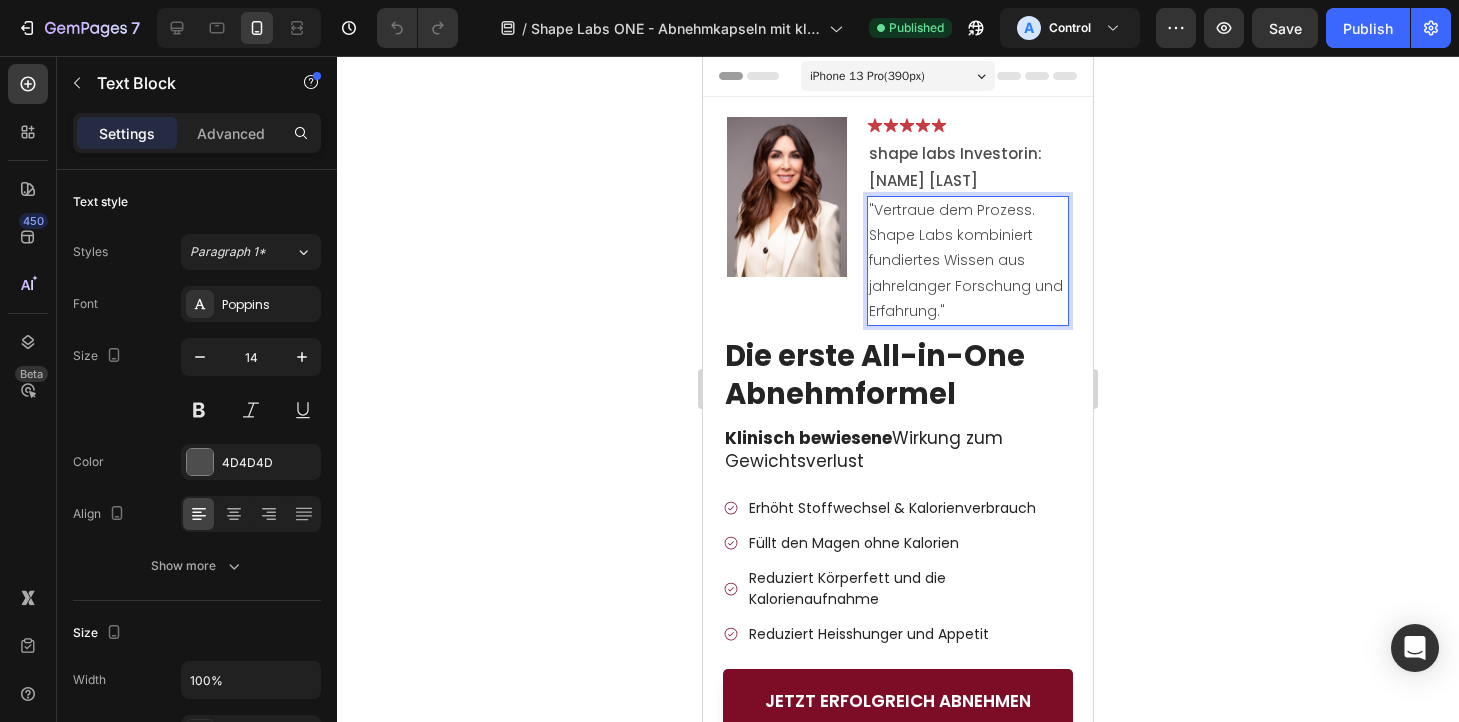 click on ""Vertraue dem Prozess. Shape Labs kombiniert fundiertes Wissen aus jahrelanger Forschung und Erfahrung."" at bounding box center [968, 261] 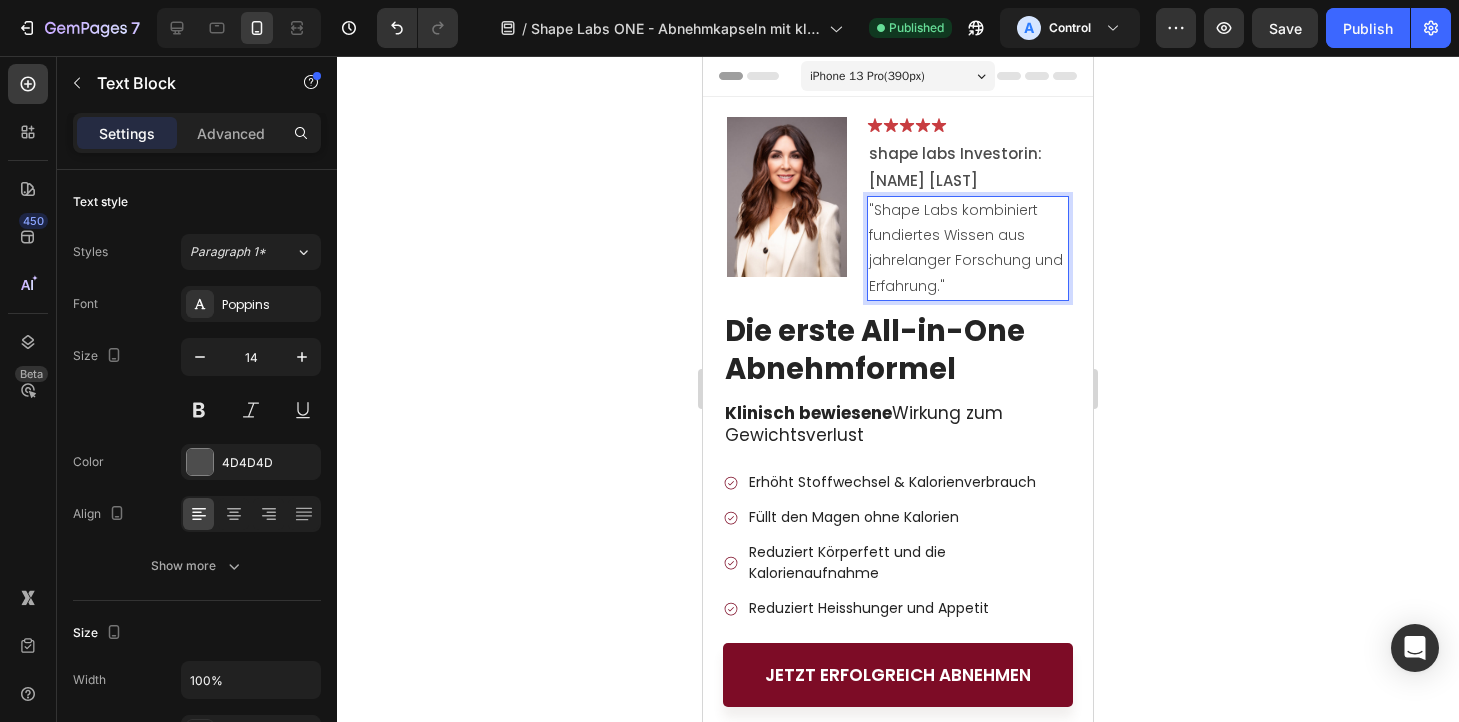 click 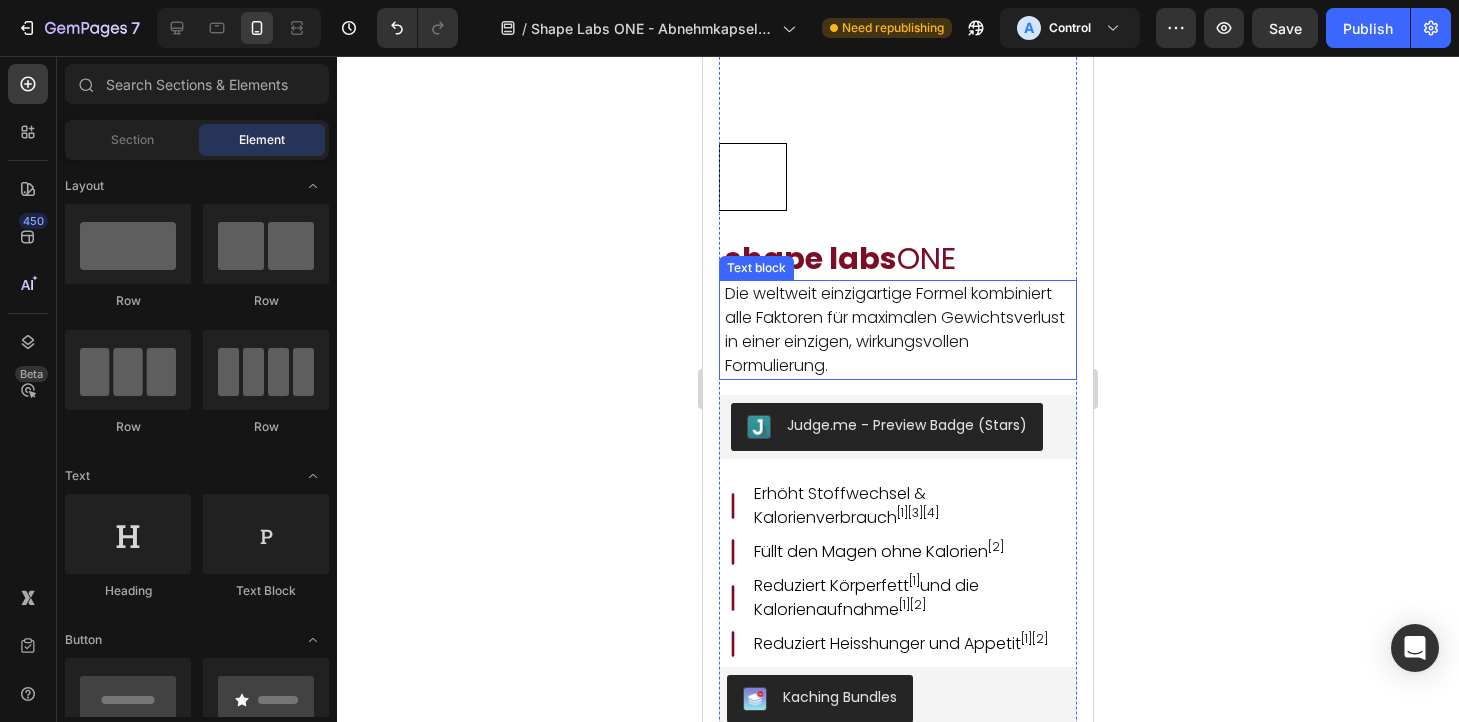 scroll, scrollTop: 1829, scrollLeft: 0, axis: vertical 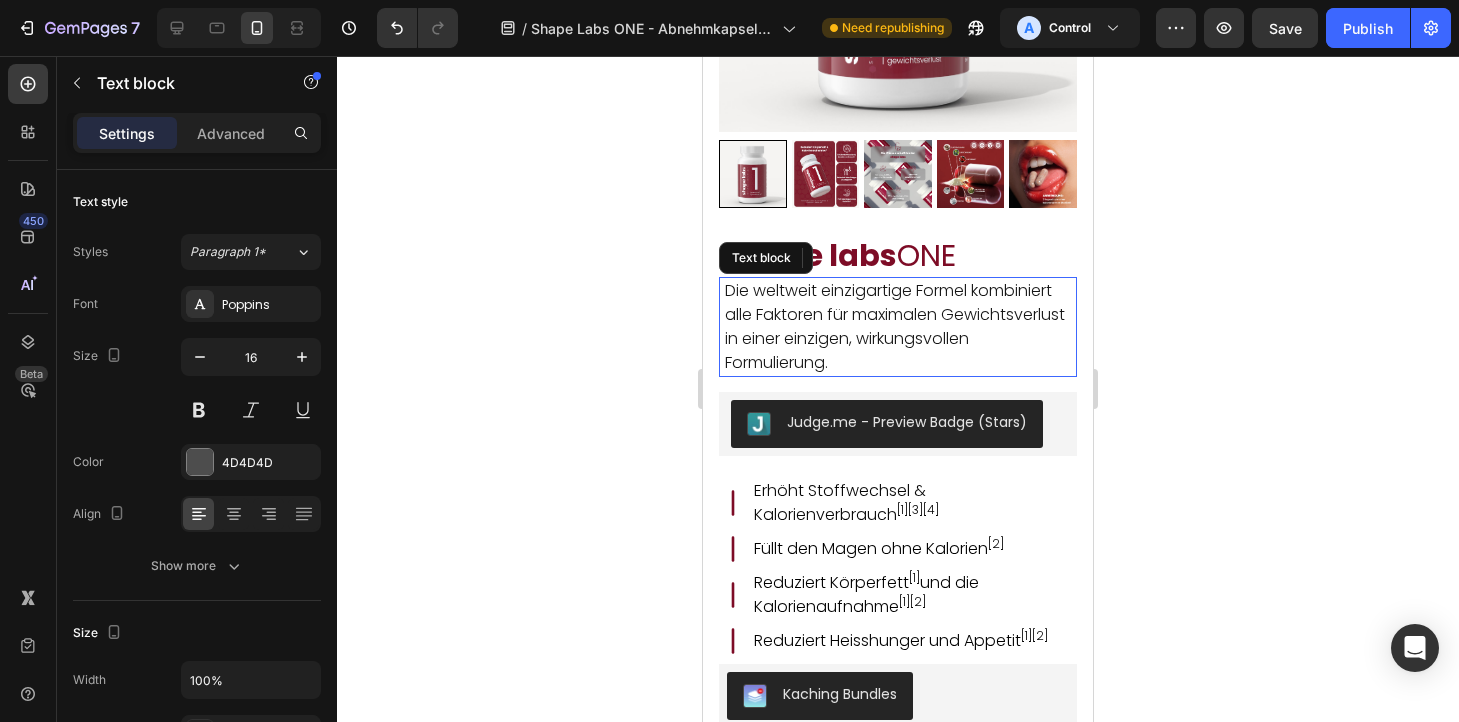 click on "Die weltweit einzigartige Formel kombiniert alle Faktoren für maximalen Gewichtsverlust in einer einzigen, wirkungsvollen Formulierung." at bounding box center (895, 326) 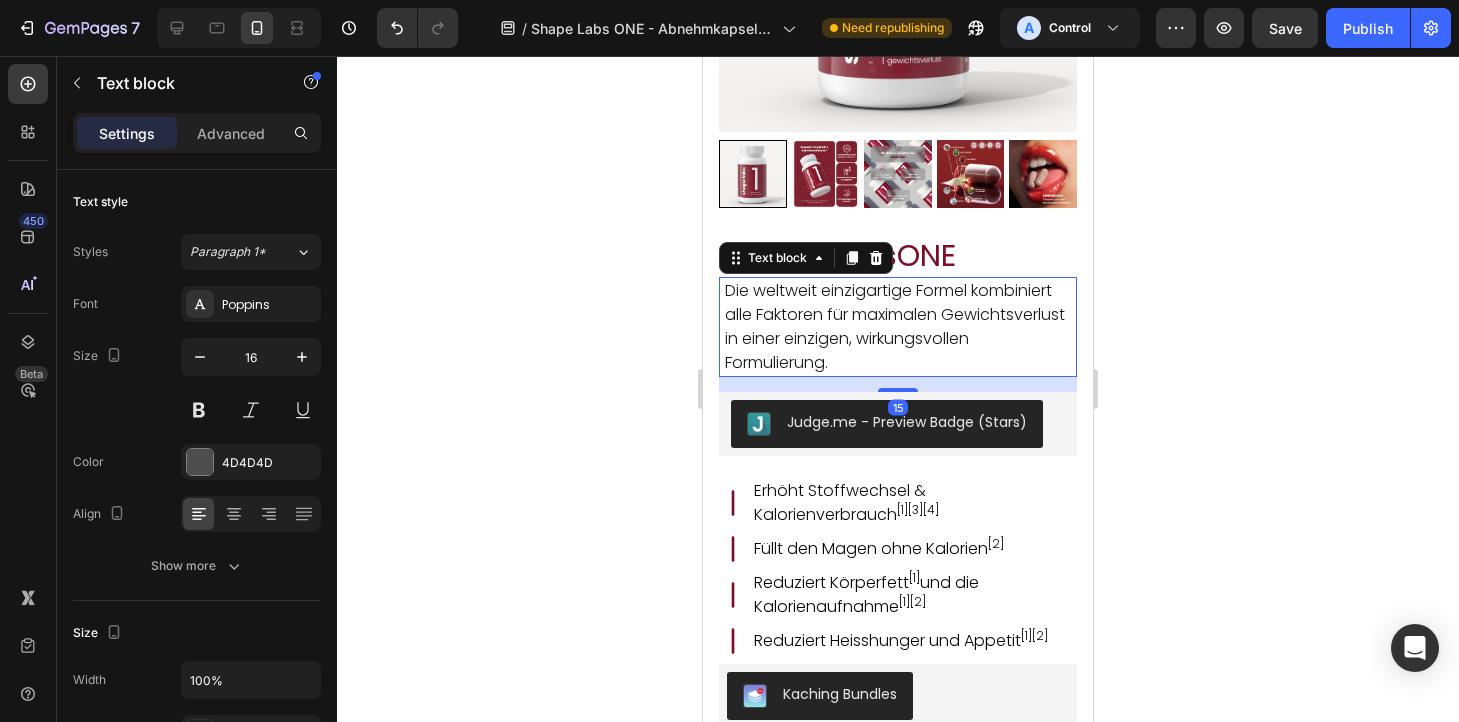 click on "Die weltweit einzigartige Formel kombiniert alle Faktoren für maximalen Gewichtsverlust in einer einzigen, wirkungsvollen Formulierung." at bounding box center (895, 326) 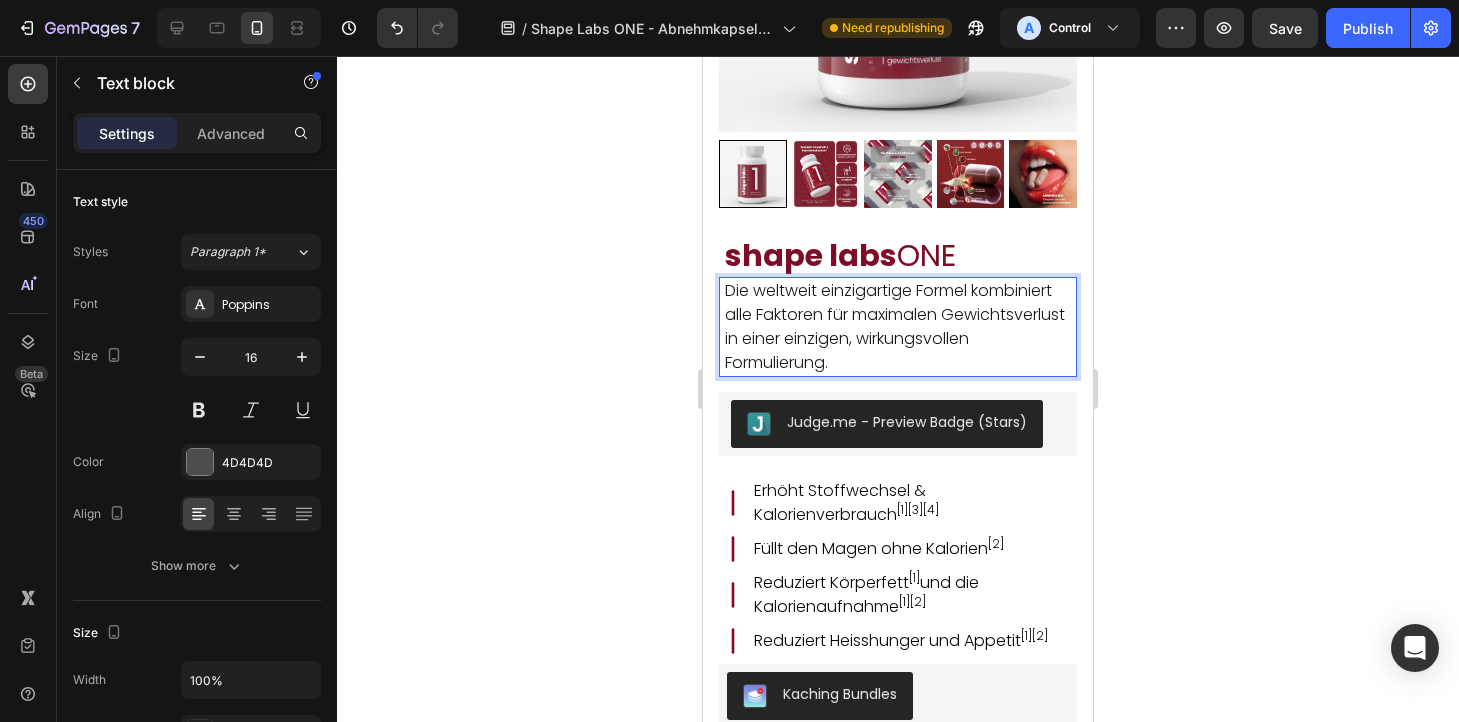 click 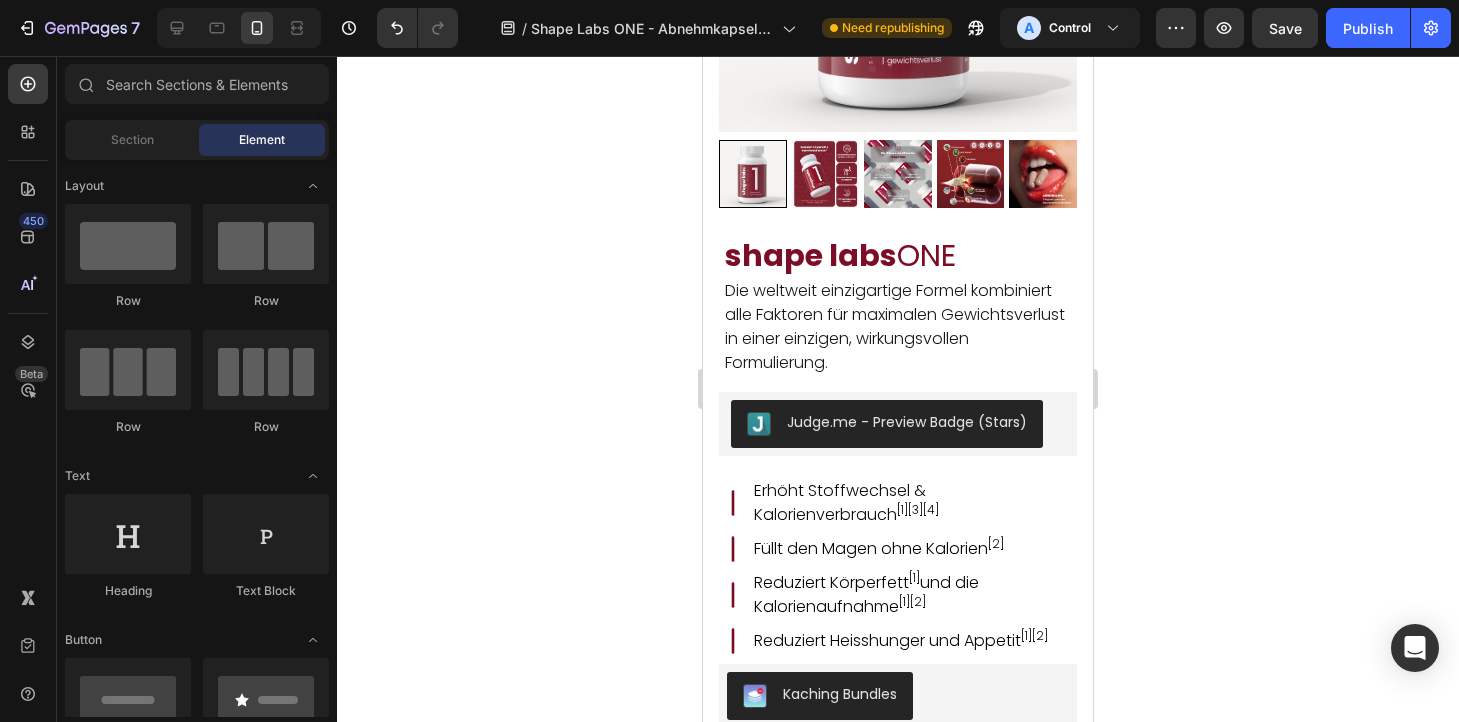 click 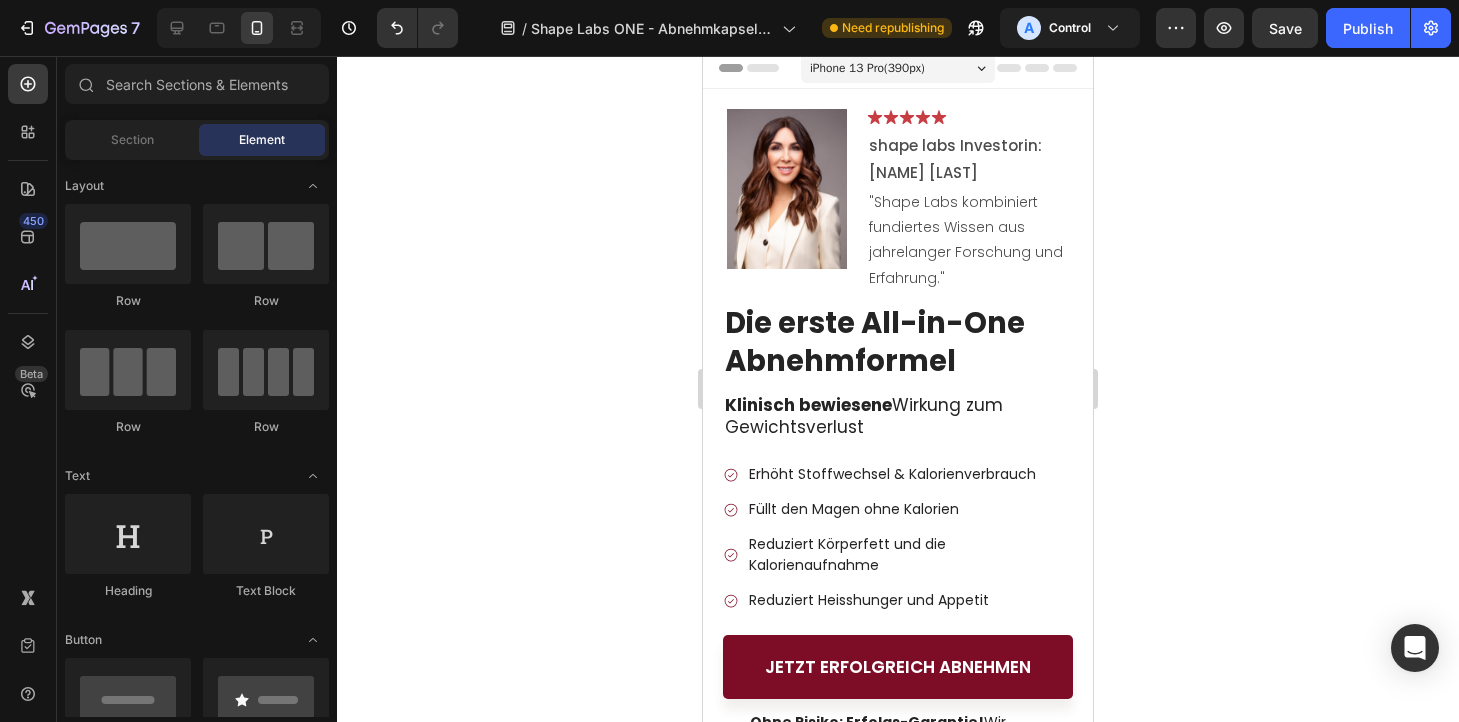 scroll, scrollTop: 0, scrollLeft: 0, axis: both 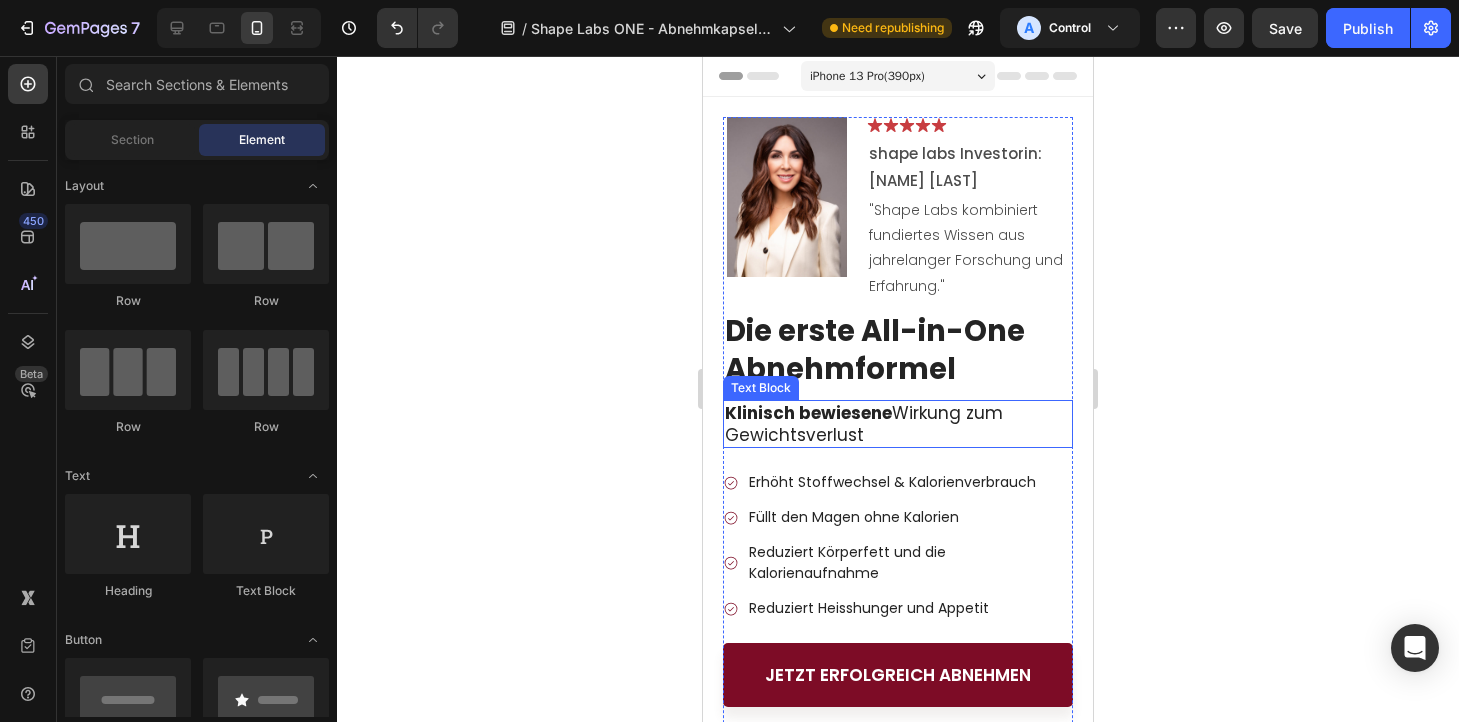 click on "Klinisch bewiesene  Wirkung zum Gewichtsverlust" at bounding box center [898, 424] 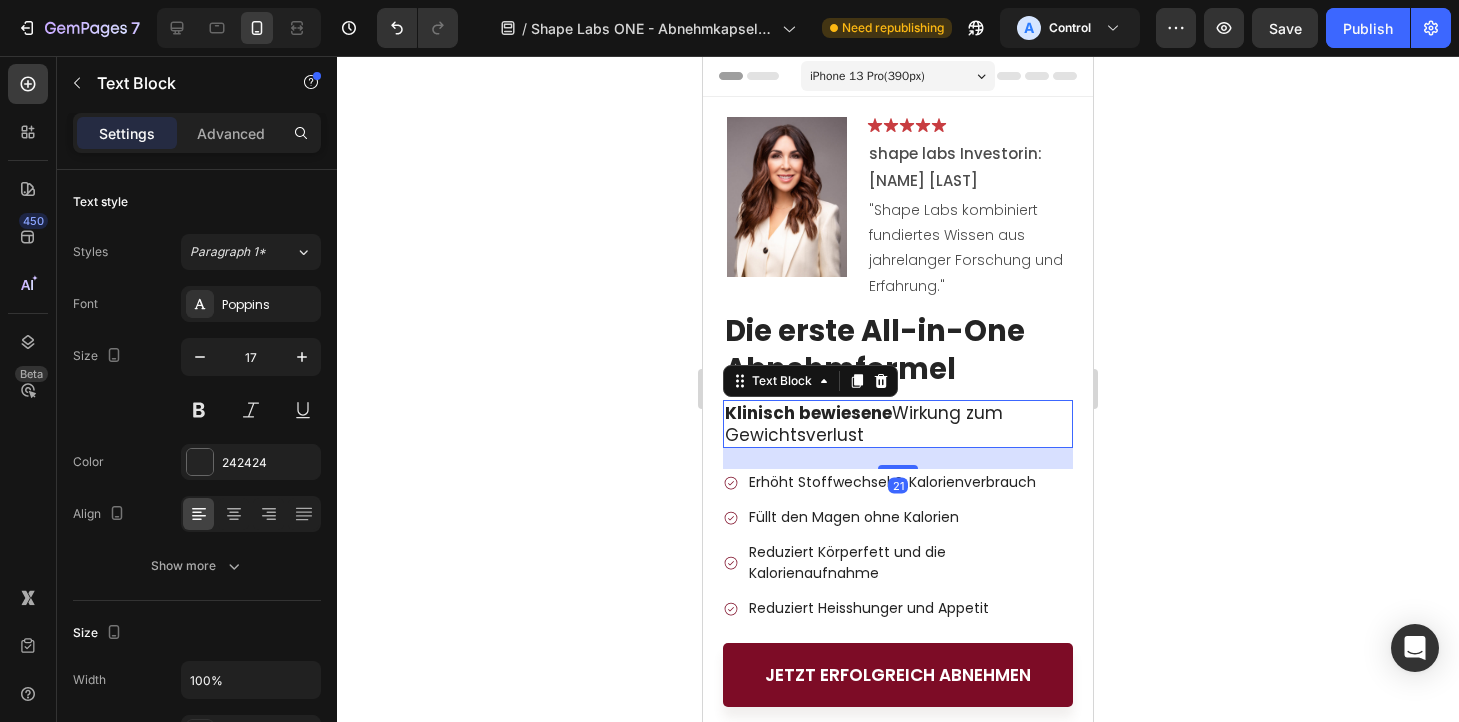 click on "Klinisch bewiesene  Wirkung zum Gewichtsverlust" at bounding box center (898, 424) 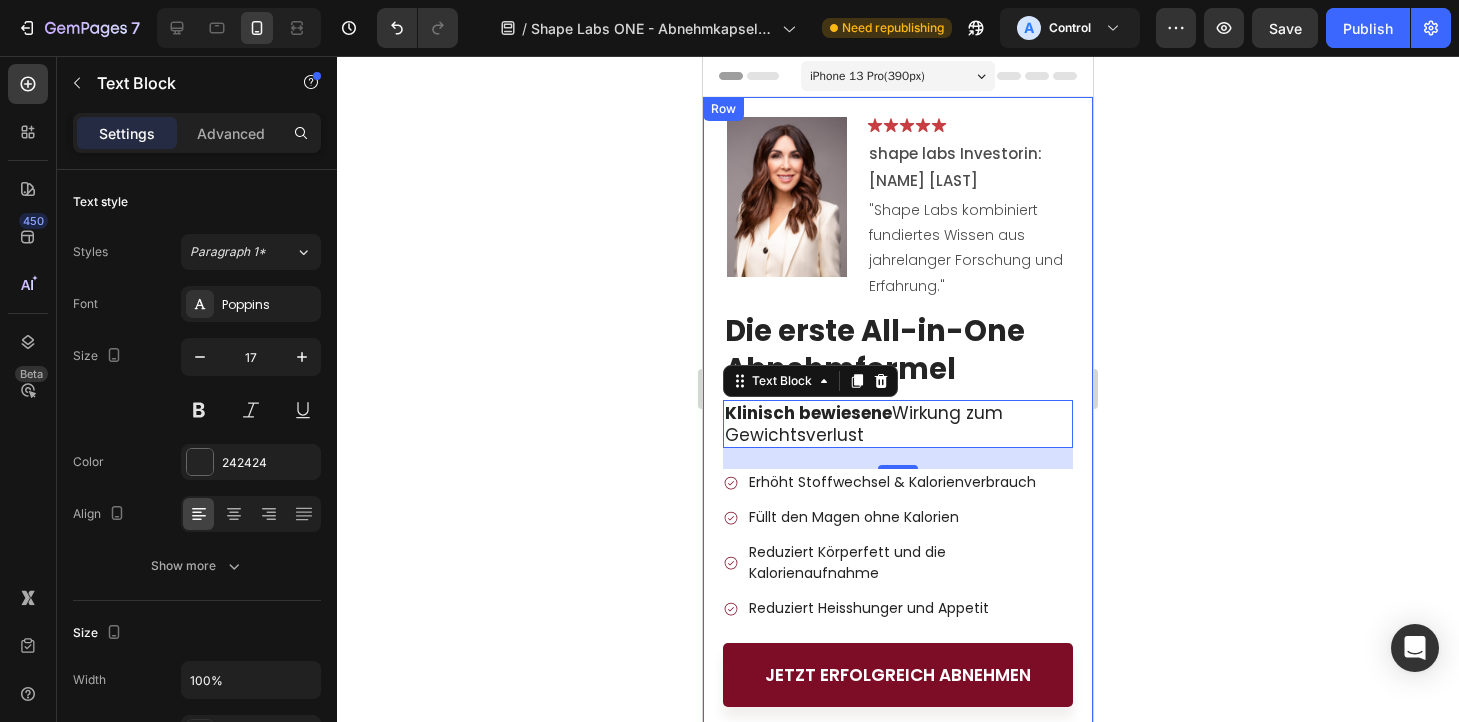 click 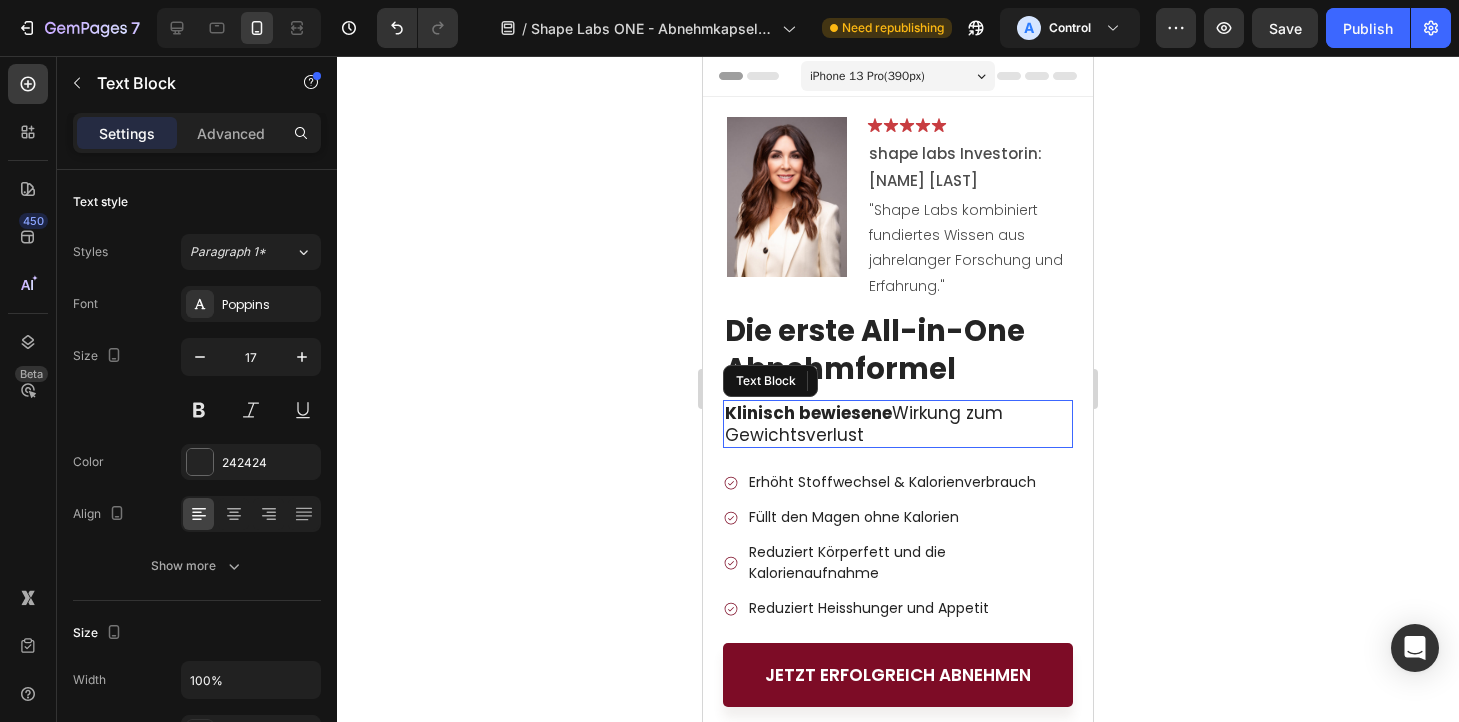 click on "Klinisch bewiesene  Wirkung zum Gewichtsverlust" at bounding box center (898, 424) 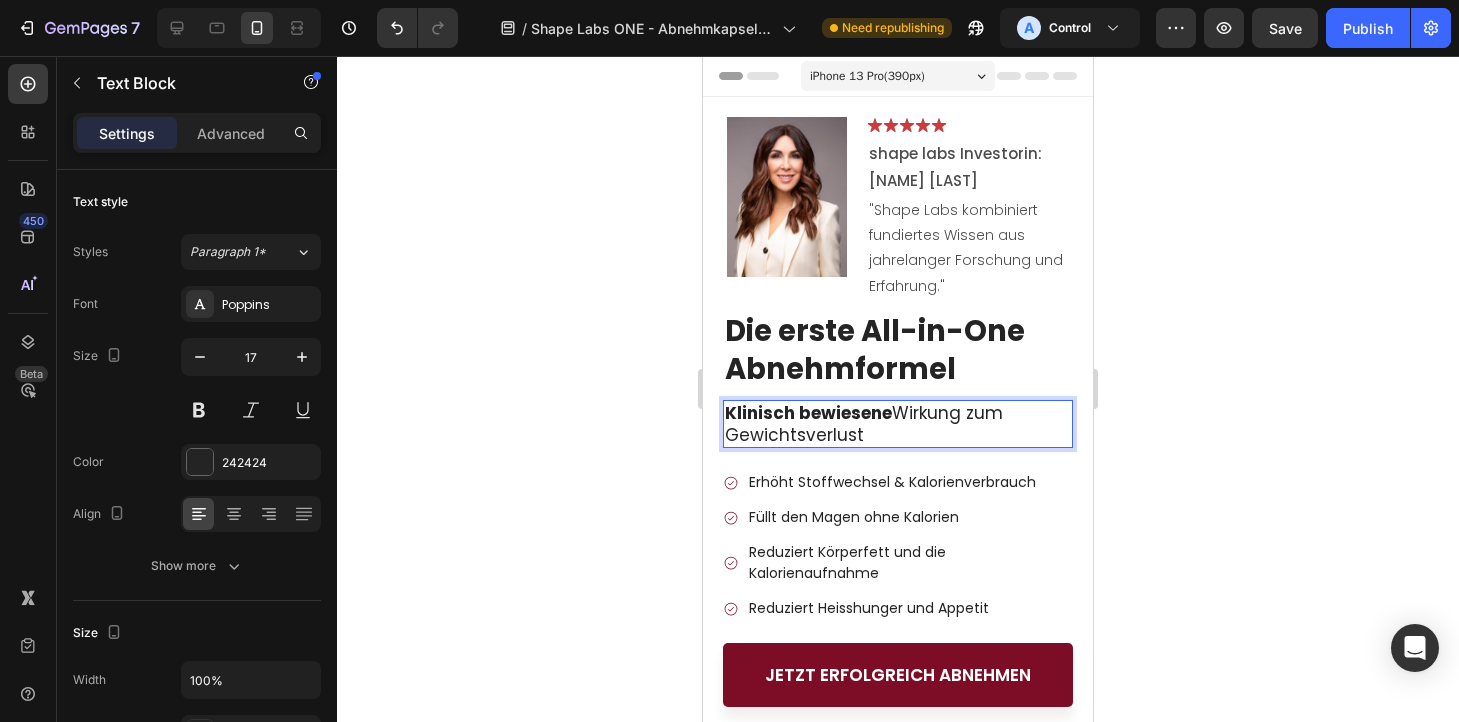 click on "Klinisch bewiesene  Wirkung zum Gewichtsverlust" at bounding box center (898, 424) 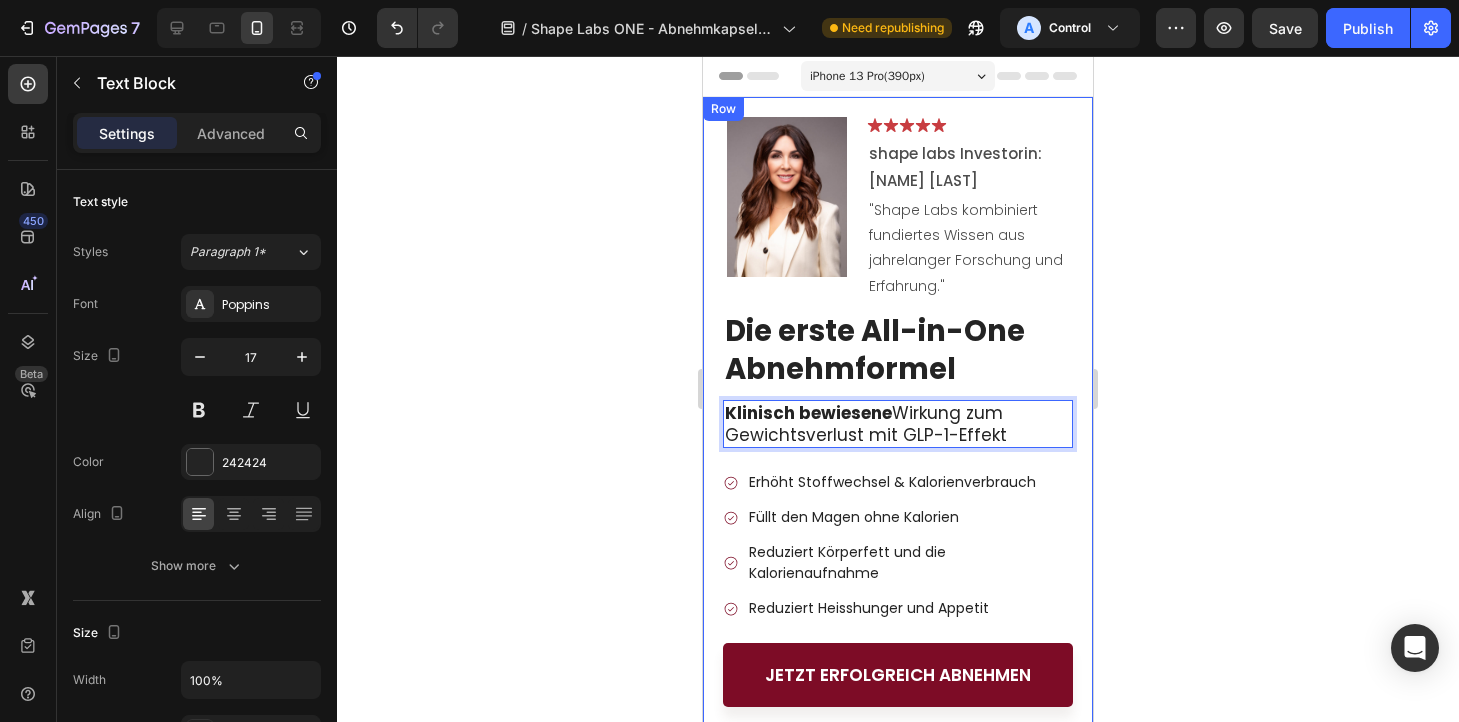 click 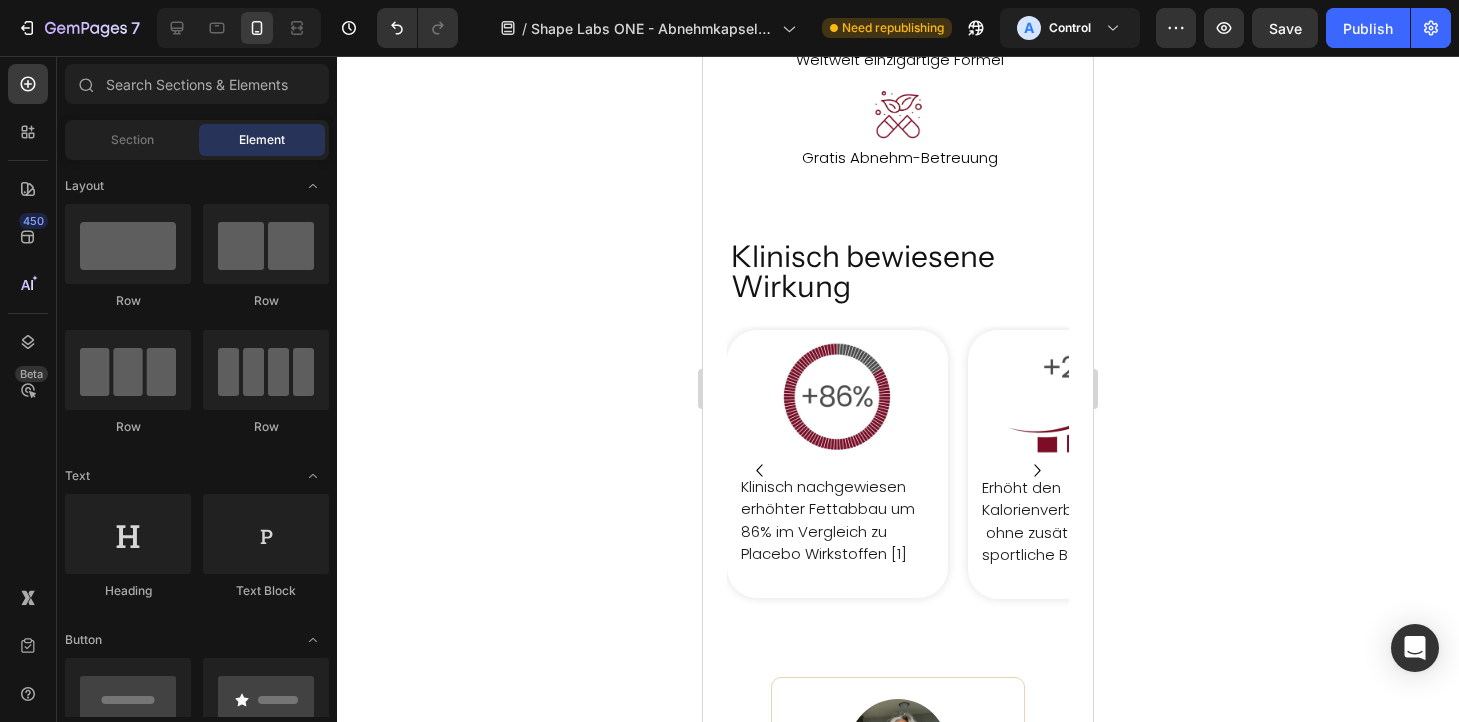 scroll, scrollTop: 3615, scrollLeft: 0, axis: vertical 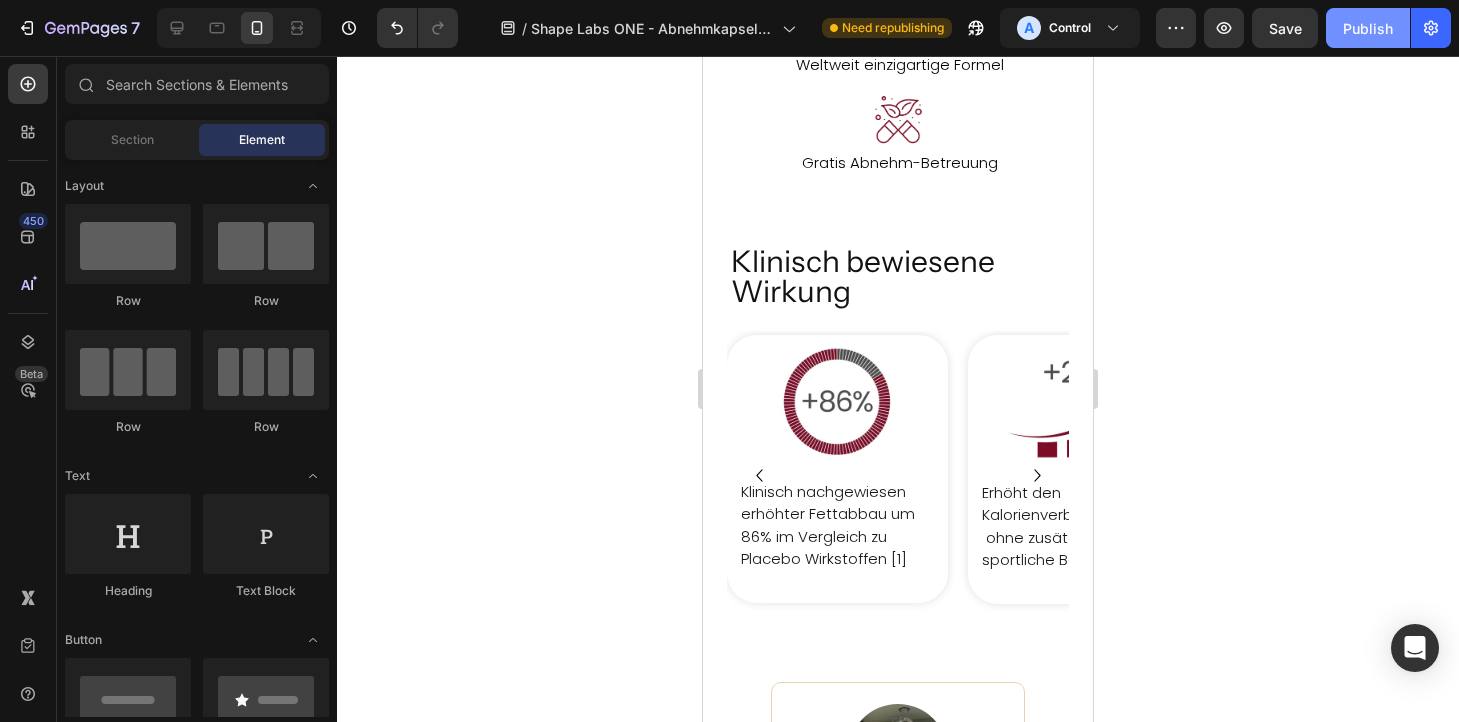 click on "Publish" at bounding box center [1368, 28] 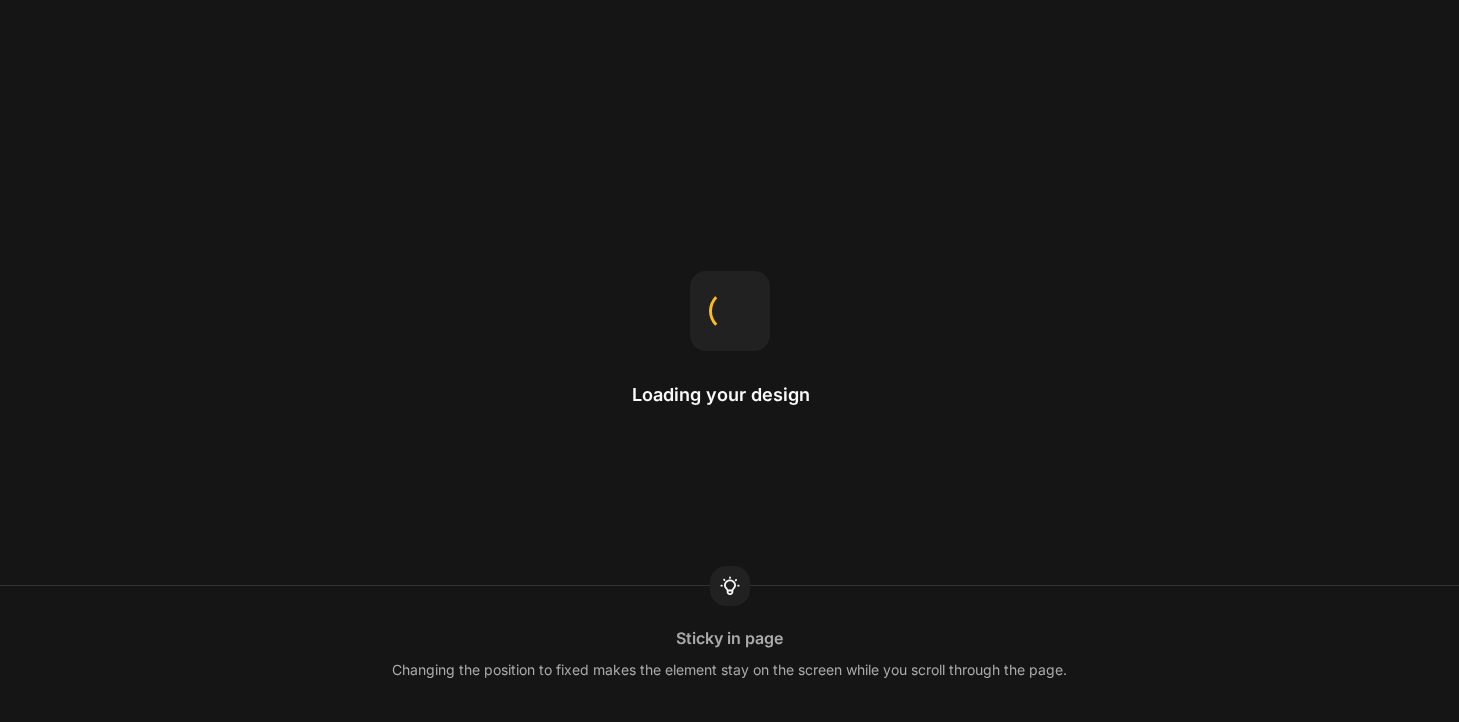 scroll, scrollTop: 0, scrollLeft: 0, axis: both 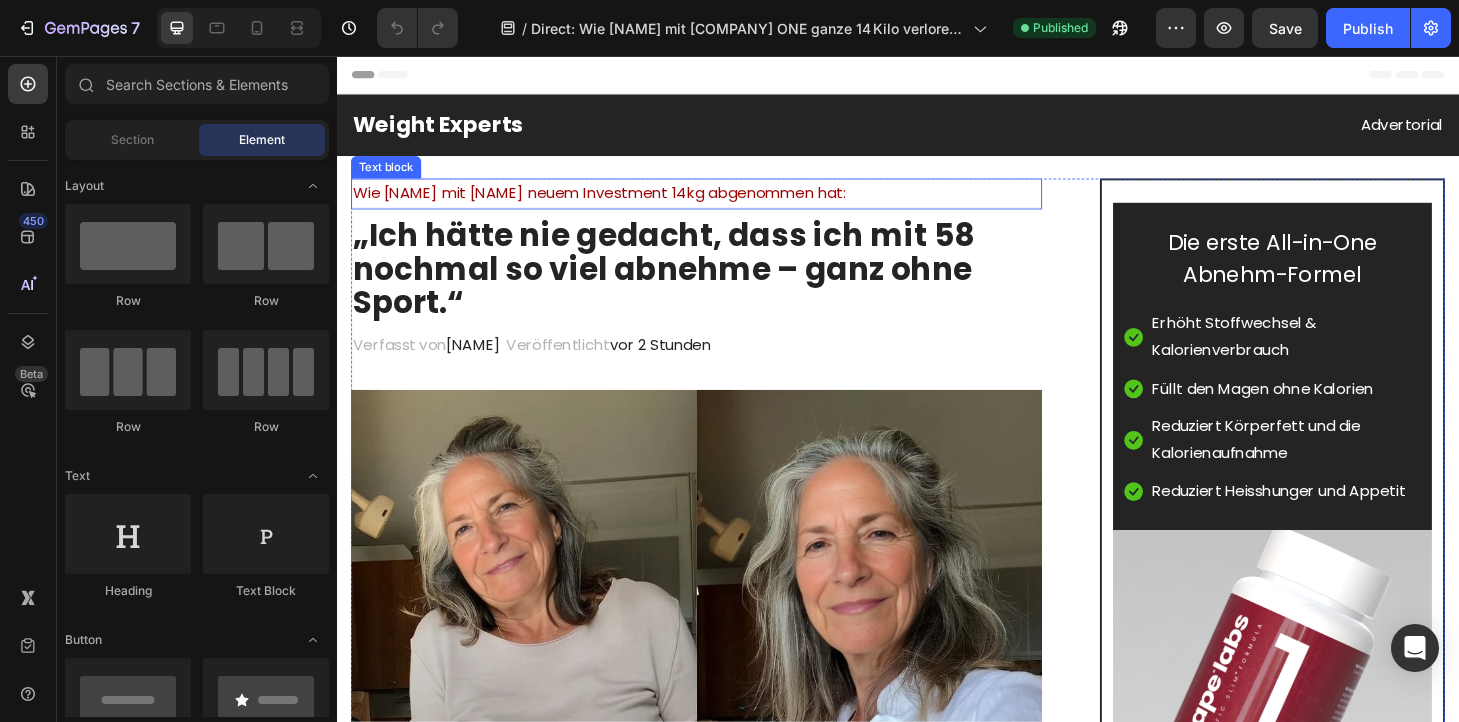 click on "Wie [FIRST] [LAST] neuem Investment 14kg abgenommen hat:" at bounding box center (617, 202) 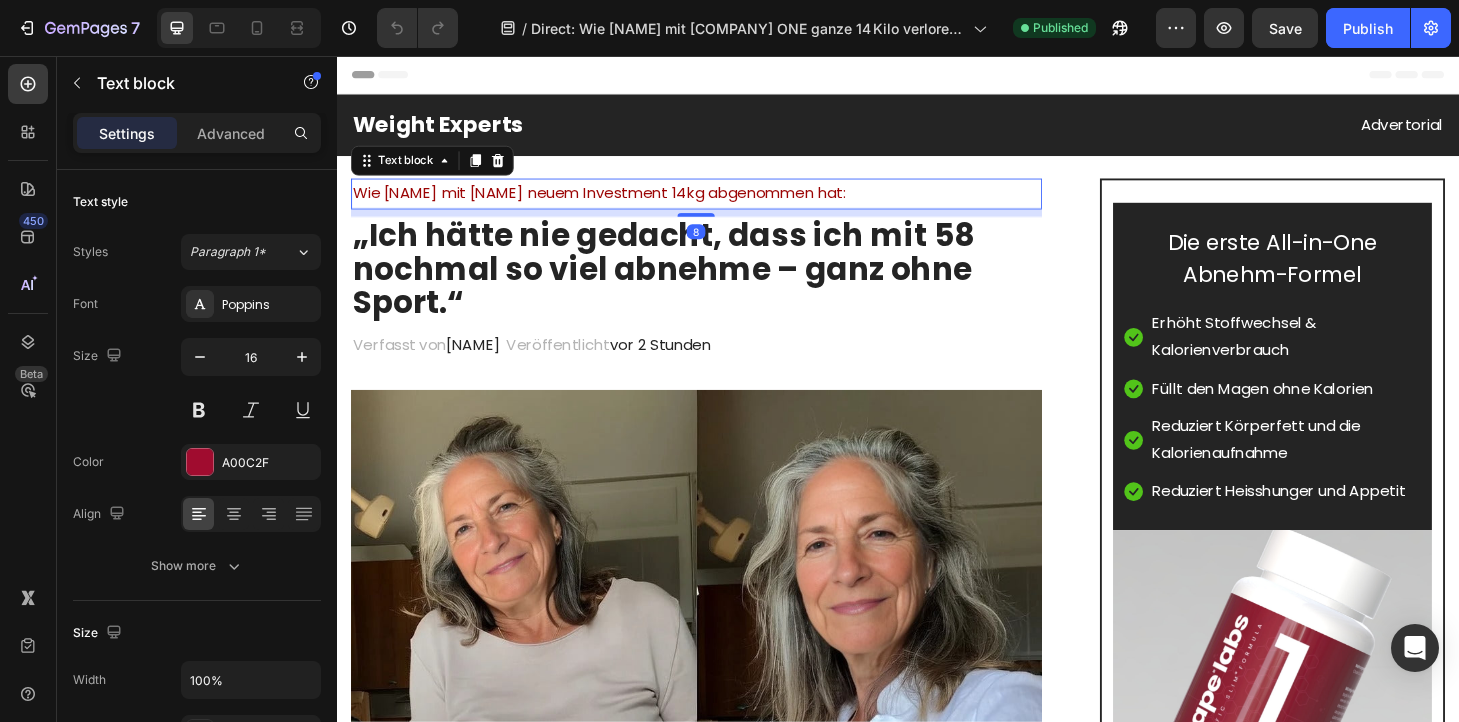 click on "Wie [FIRST] [LAST] neuem Investment 14kg abgenommen hat:" at bounding box center (617, 202) 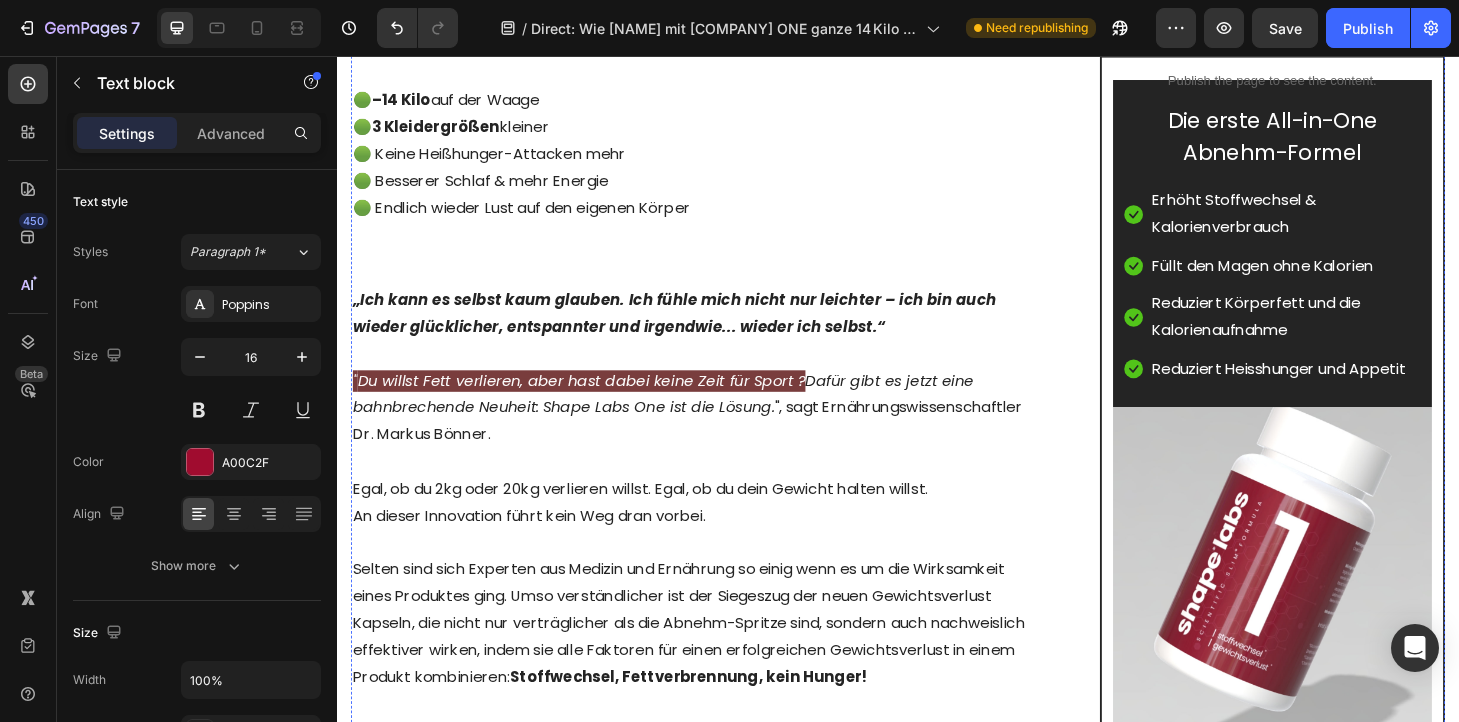 scroll, scrollTop: 2453, scrollLeft: 0, axis: vertical 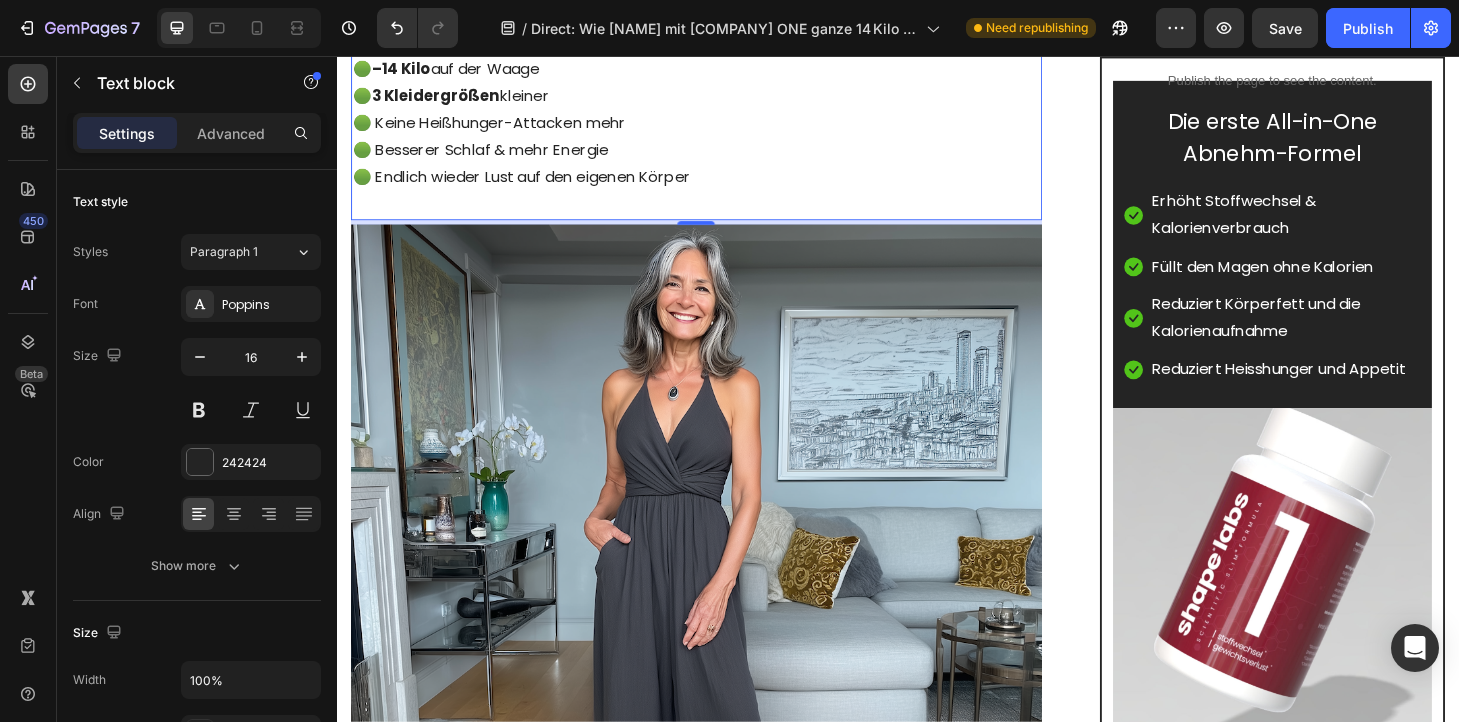 click on "ohne stundenlange Workouts abnehmen möchten, unter Heißhungerattacken leiden," at bounding box center (721, -419) 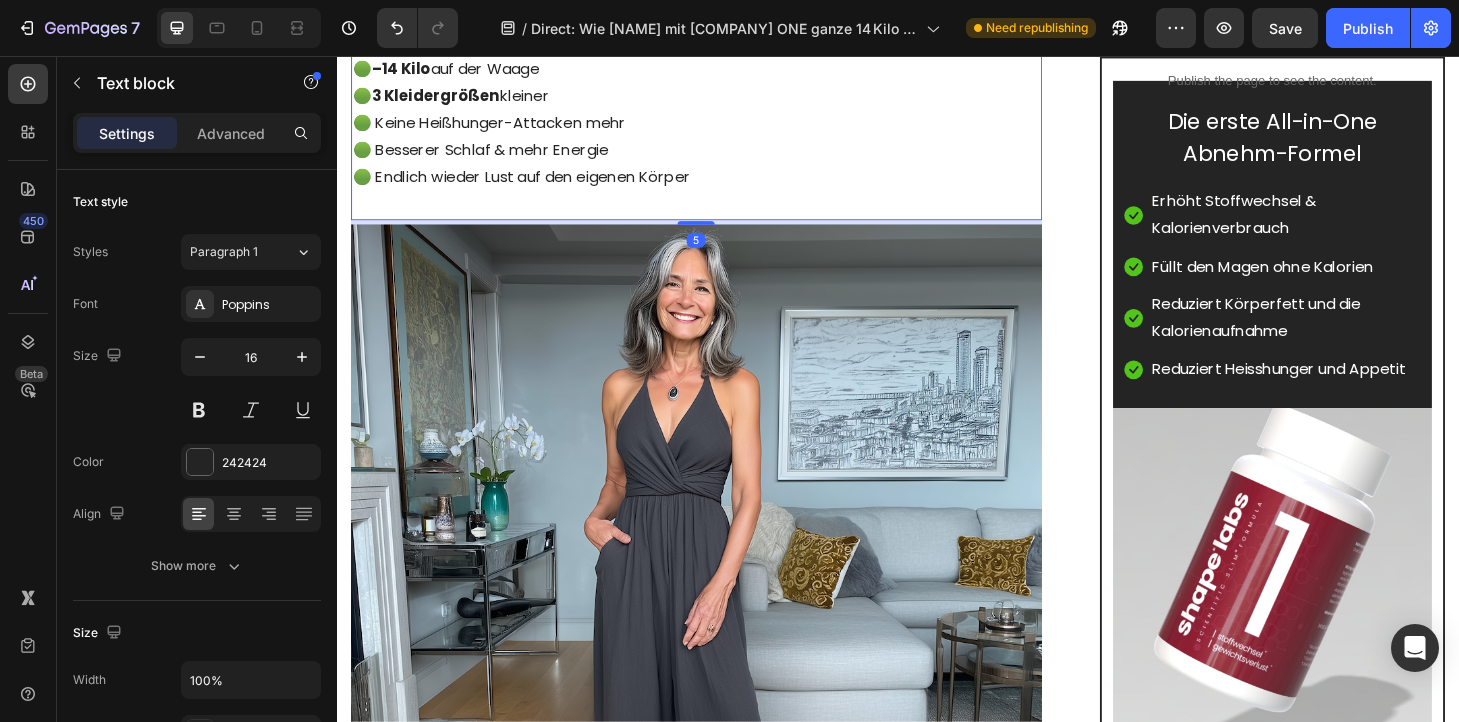 click on "ohne stundenlange Workouts abnehmen möchten, unter Heißhungerattacken leiden," at bounding box center (721, -419) 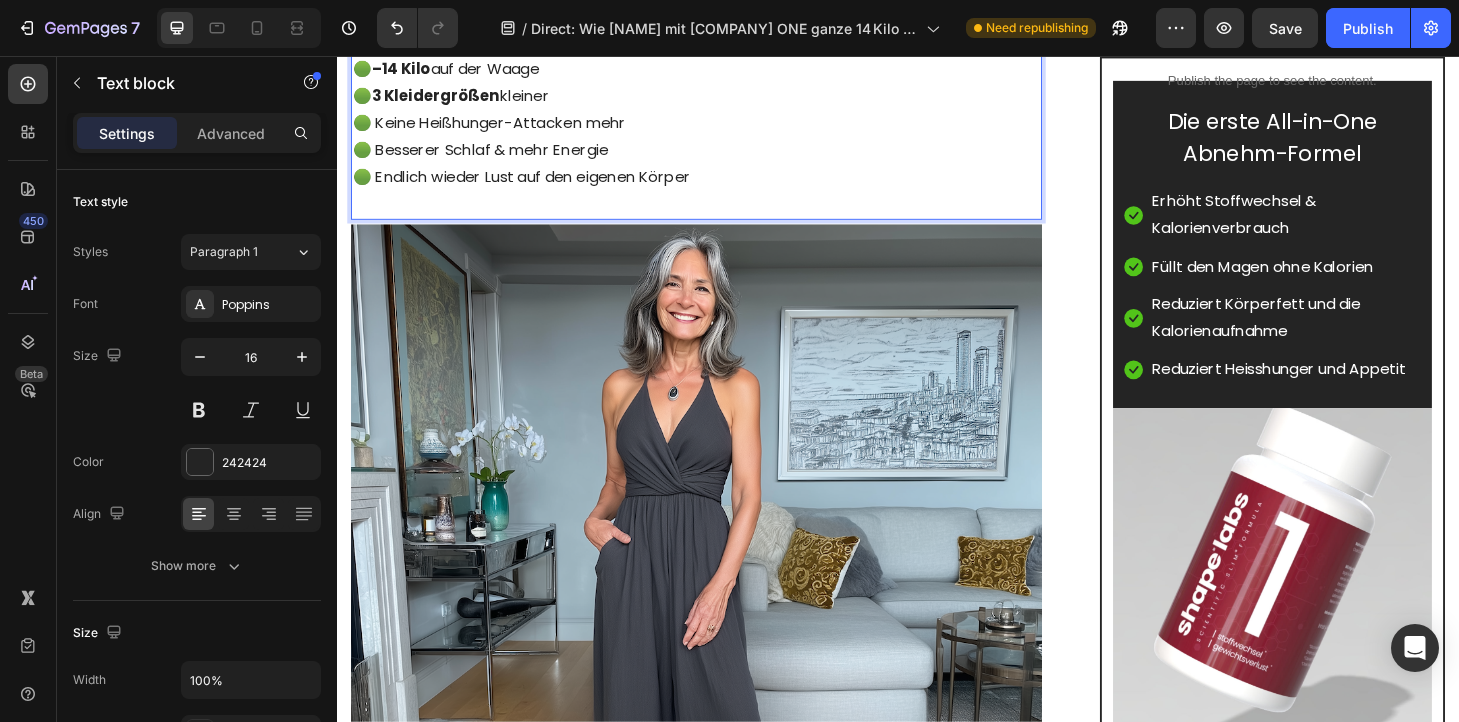 click on "sich aufgebläht oder träge fühlen," at bounding box center (721, -390) 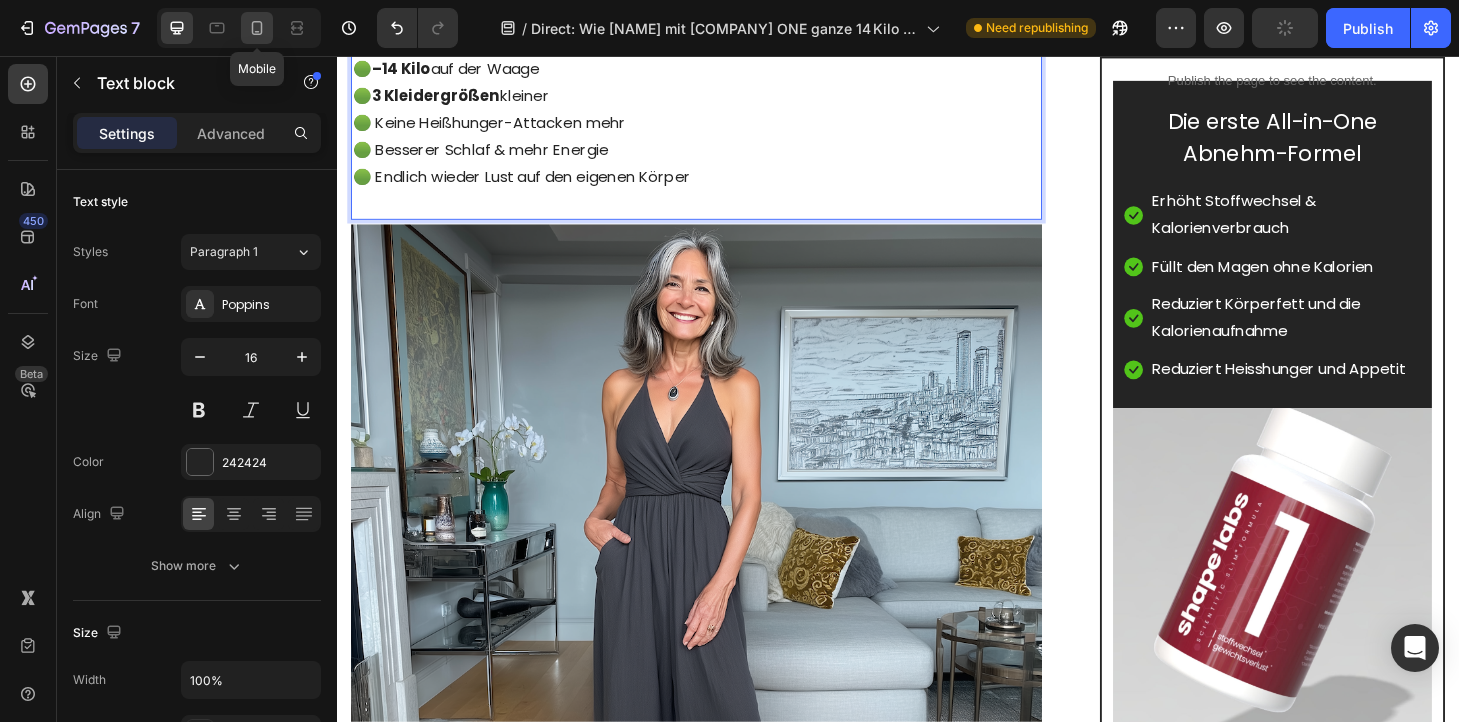 click 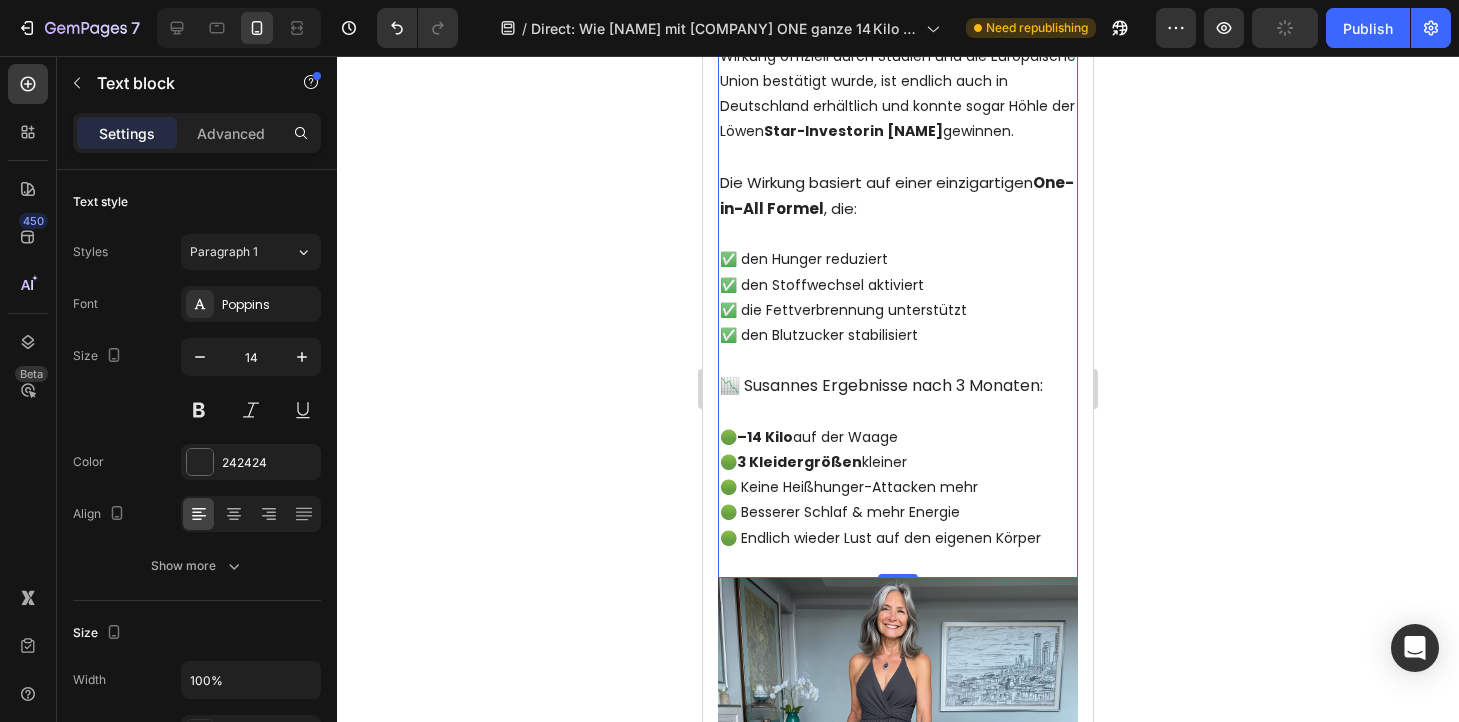 scroll, scrollTop: 1958, scrollLeft: 0, axis: vertical 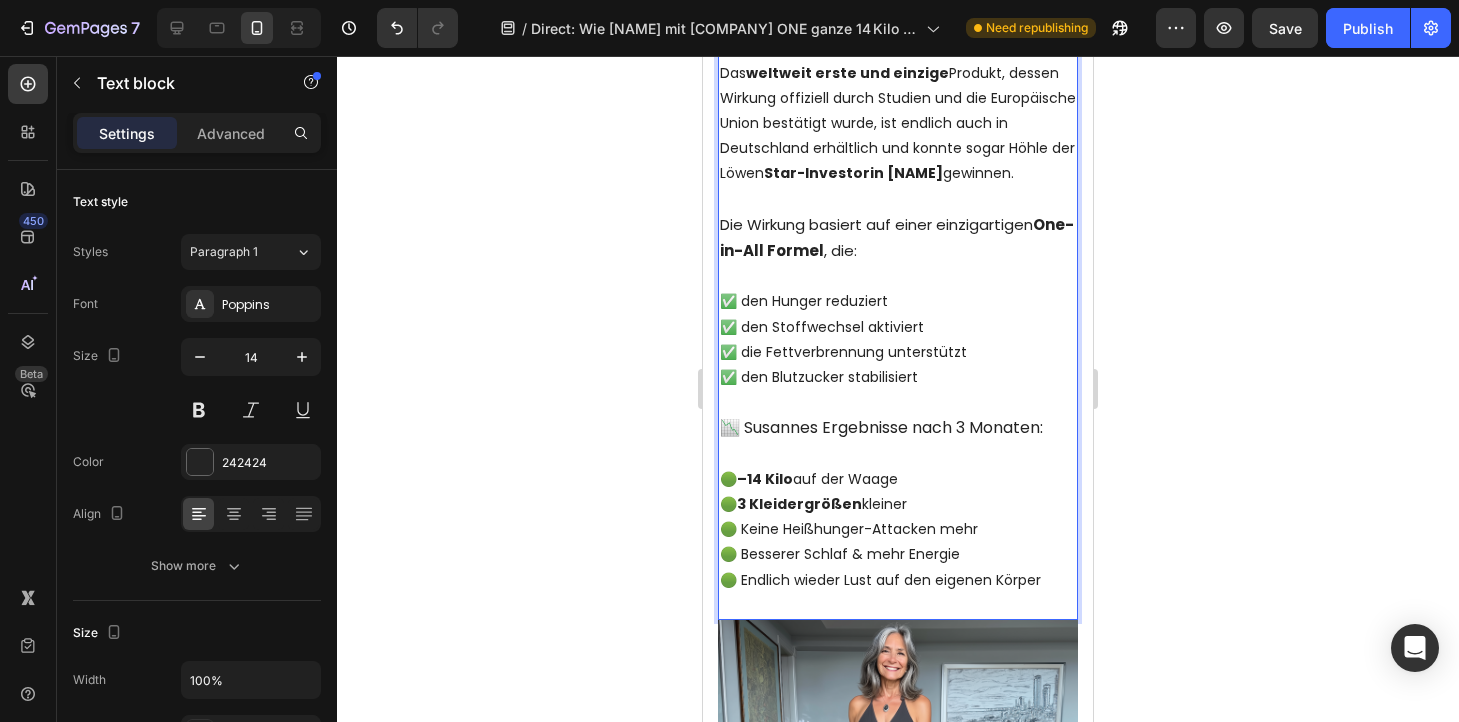 click on "- ohne stundenlange Workouts abnehmen möchten, unter Heißhungerattacken leiden," at bounding box center (898, -66) 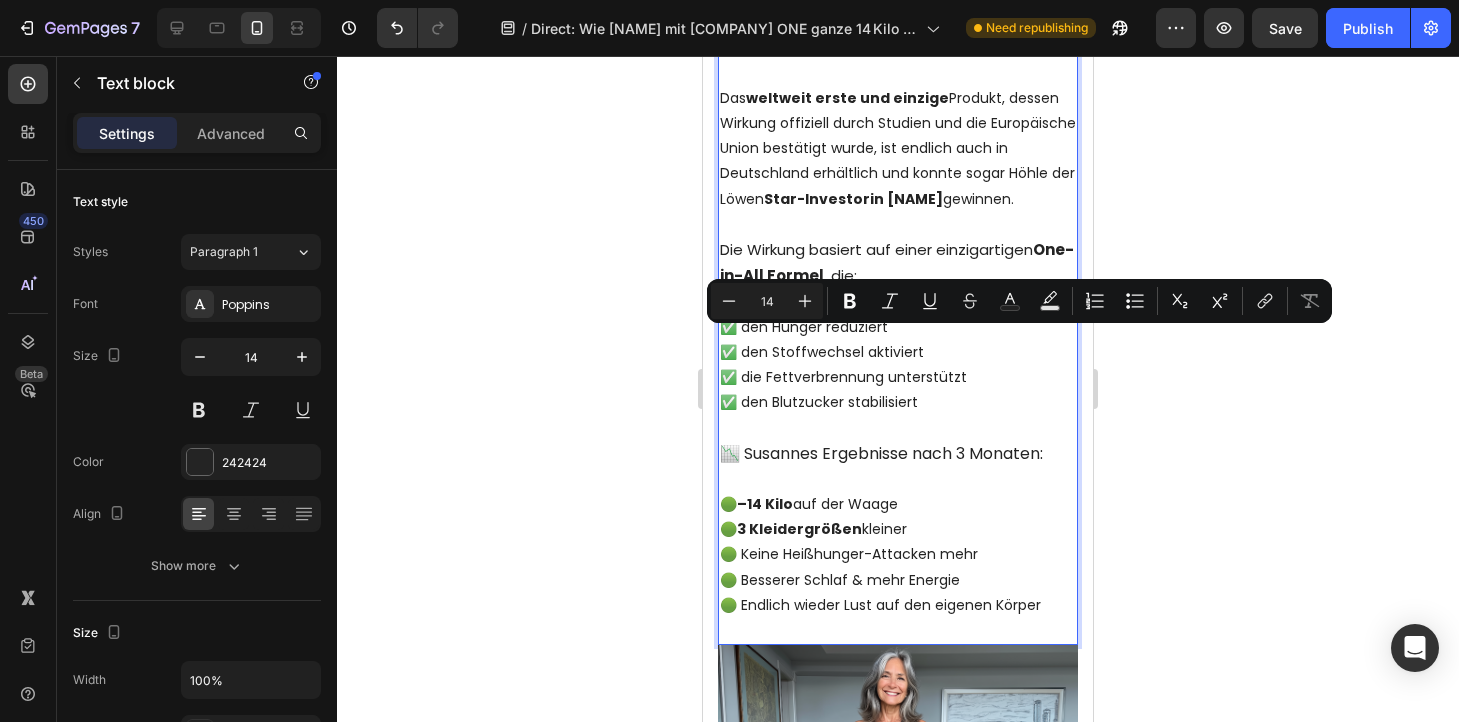 drag, startPoint x: 971, startPoint y: 343, endPoint x: 734, endPoint y: 343, distance: 237 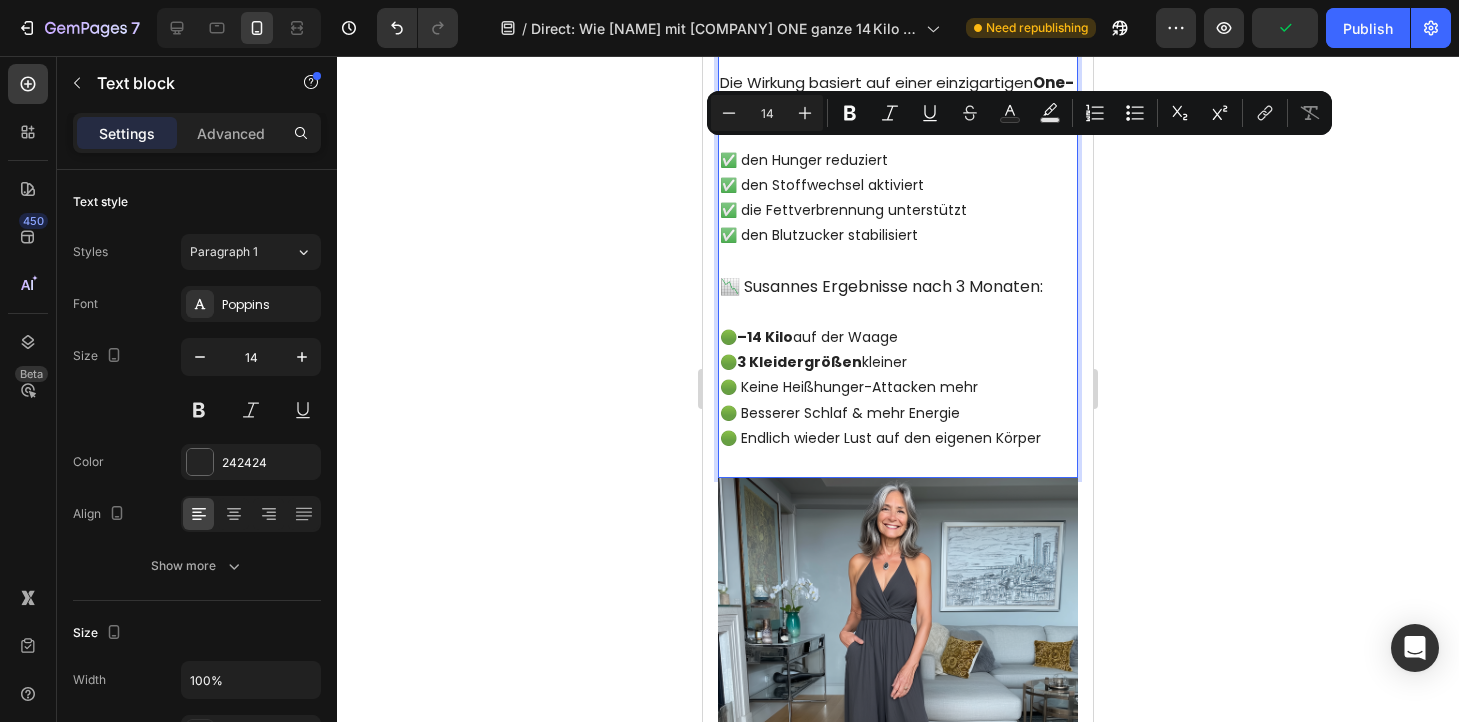 scroll, scrollTop: 2162, scrollLeft: 0, axis: vertical 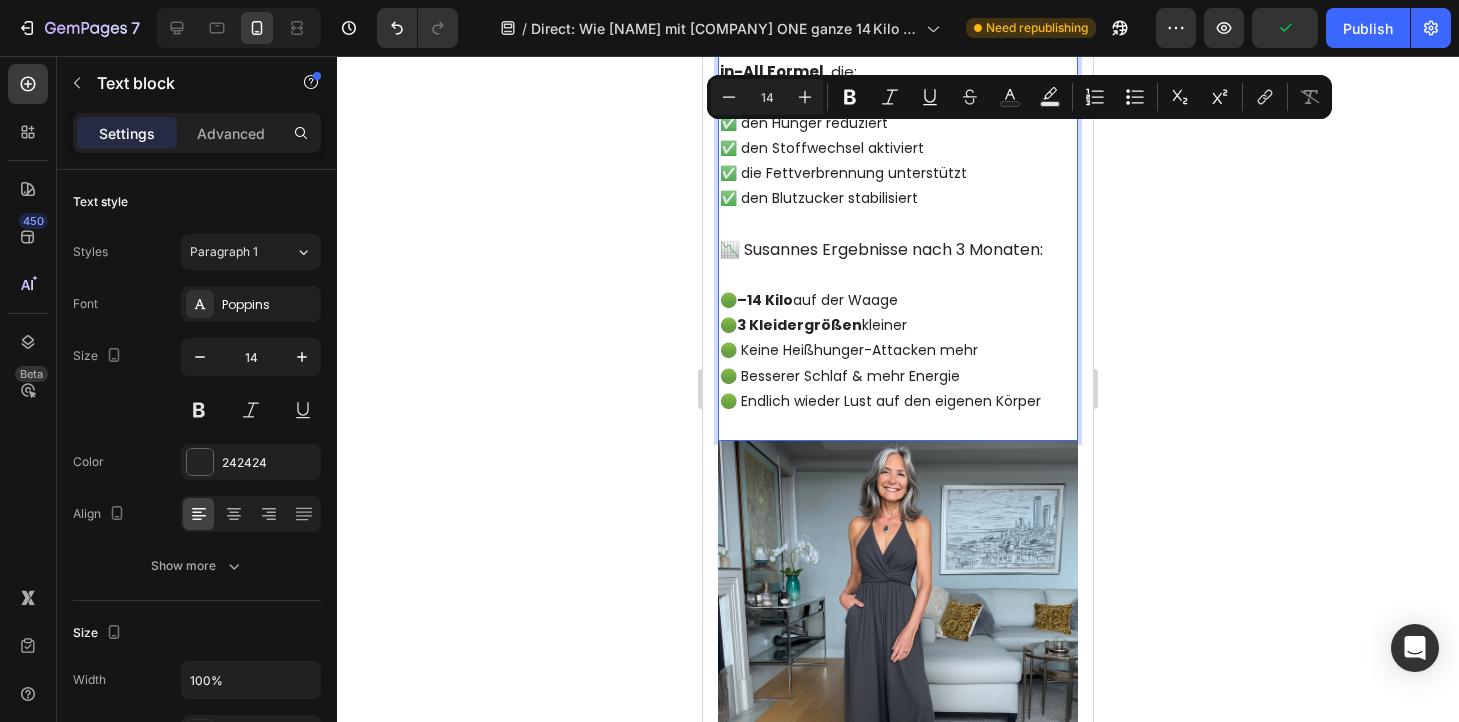 click on "✅ den Hunger reduziert ✅ den Stoffwechsel aktiviert ✅ die Fettverbrennung unterstützt ✅ den Blutzucker stabilisiert" at bounding box center [898, 148] 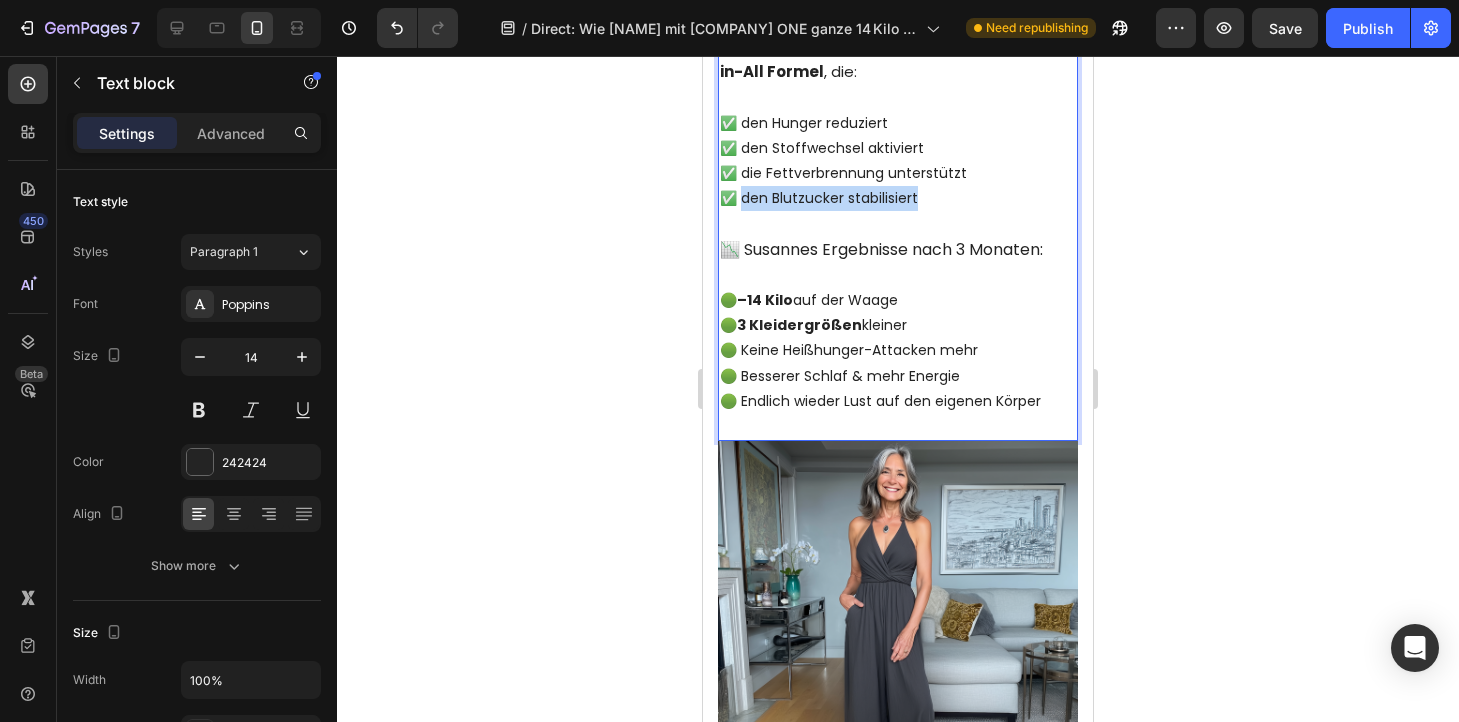 drag, startPoint x: 927, startPoint y: 536, endPoint x: 746, endPoint y: 540, distance: 181.04419 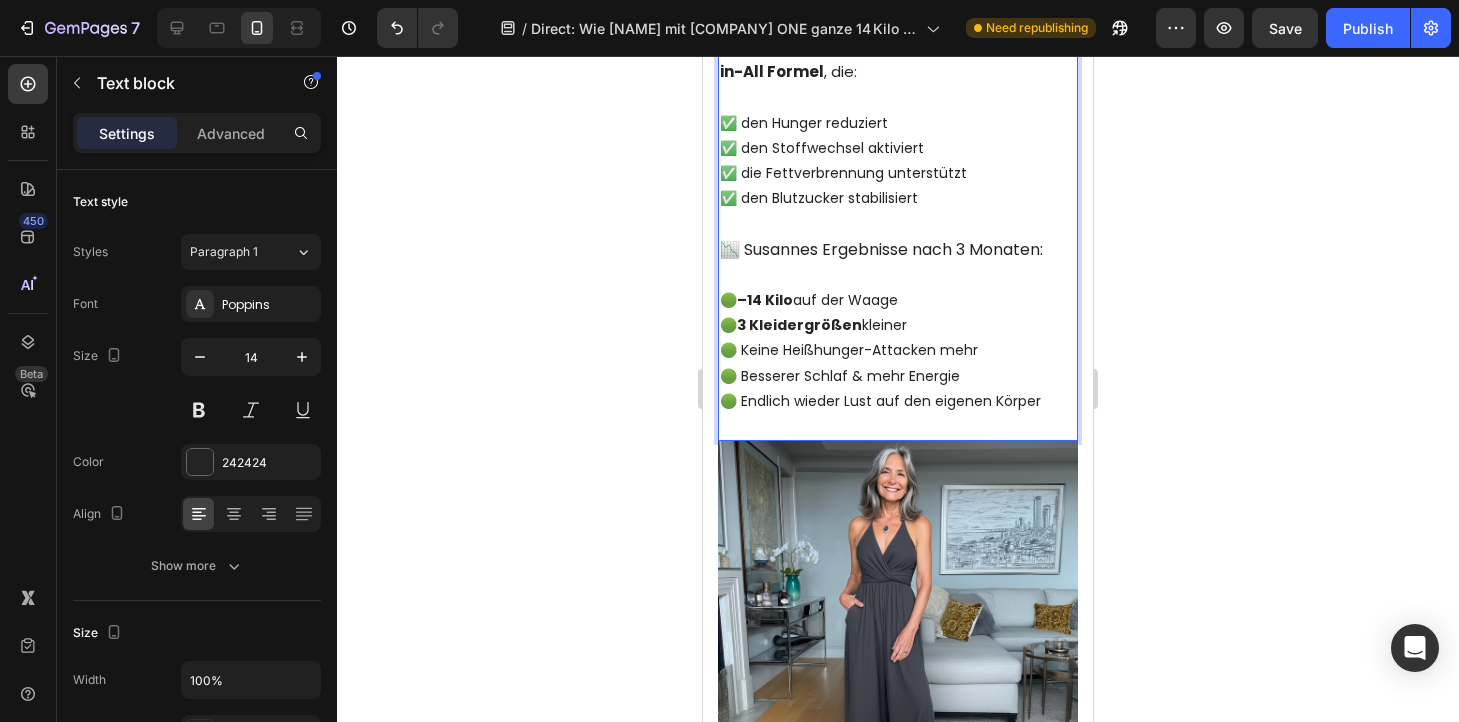 click on "⁠⁠⁠⁠⁠⁠⁠ ✅ den Hunger reduziert ✅ den Stoffwechsel aktiviert ✅ die Fettverbrennung unterstützt ✅ den Blutzucker stabilisiert" at bounding box center [898, 148] 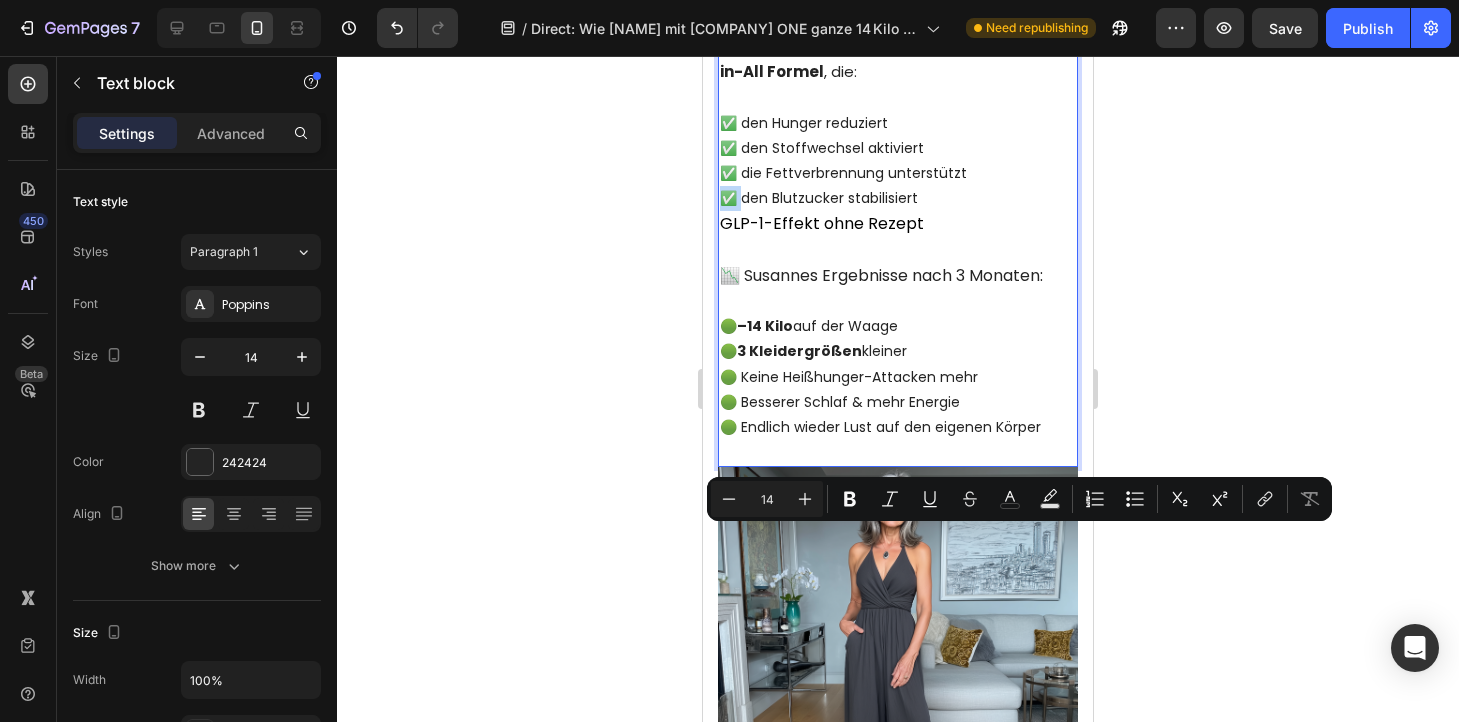drag, startPoint x: 742, startPoint y: 542, endPoint x: 723, endPoint y: 544, distance: 19.104973 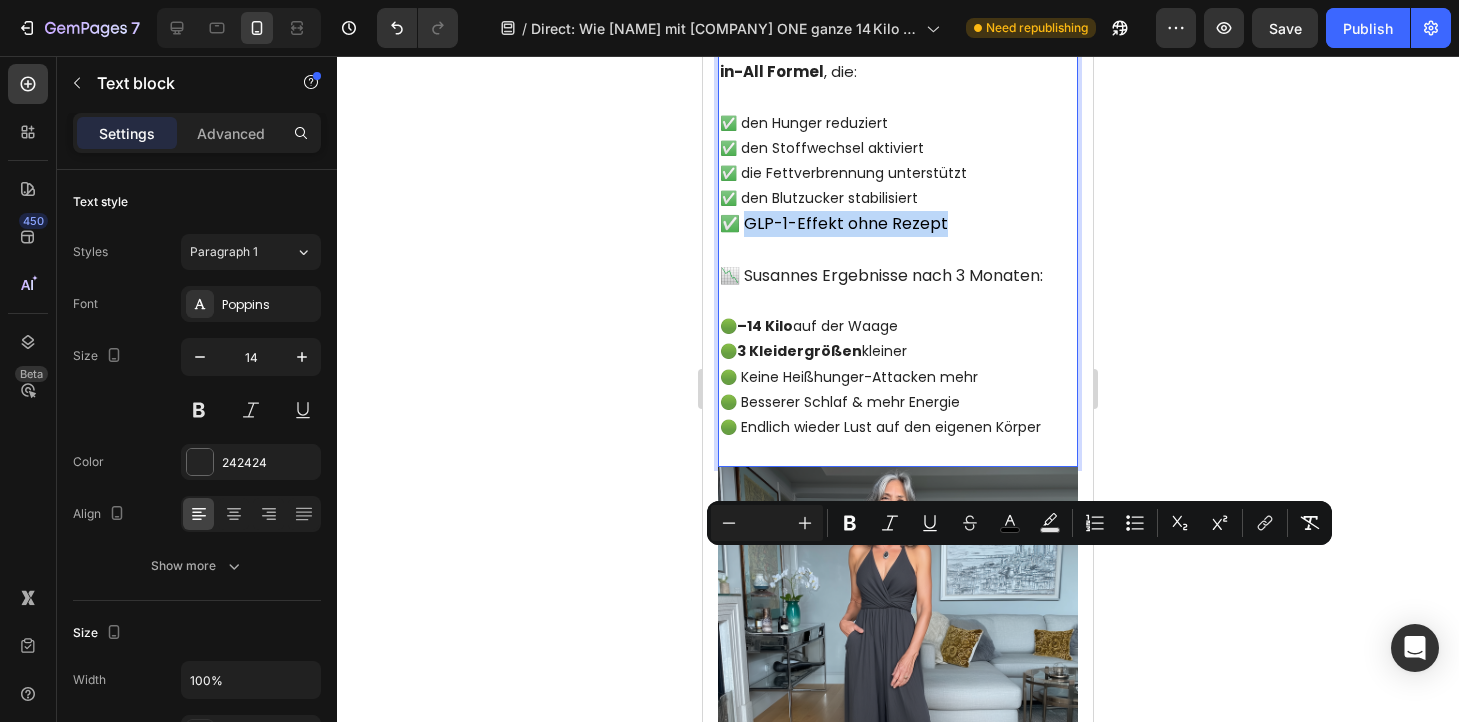 drag, startPoint x: 941, startPoint y: 563, endPoint x: 748, endPoint y: 570, distance: 193.1269 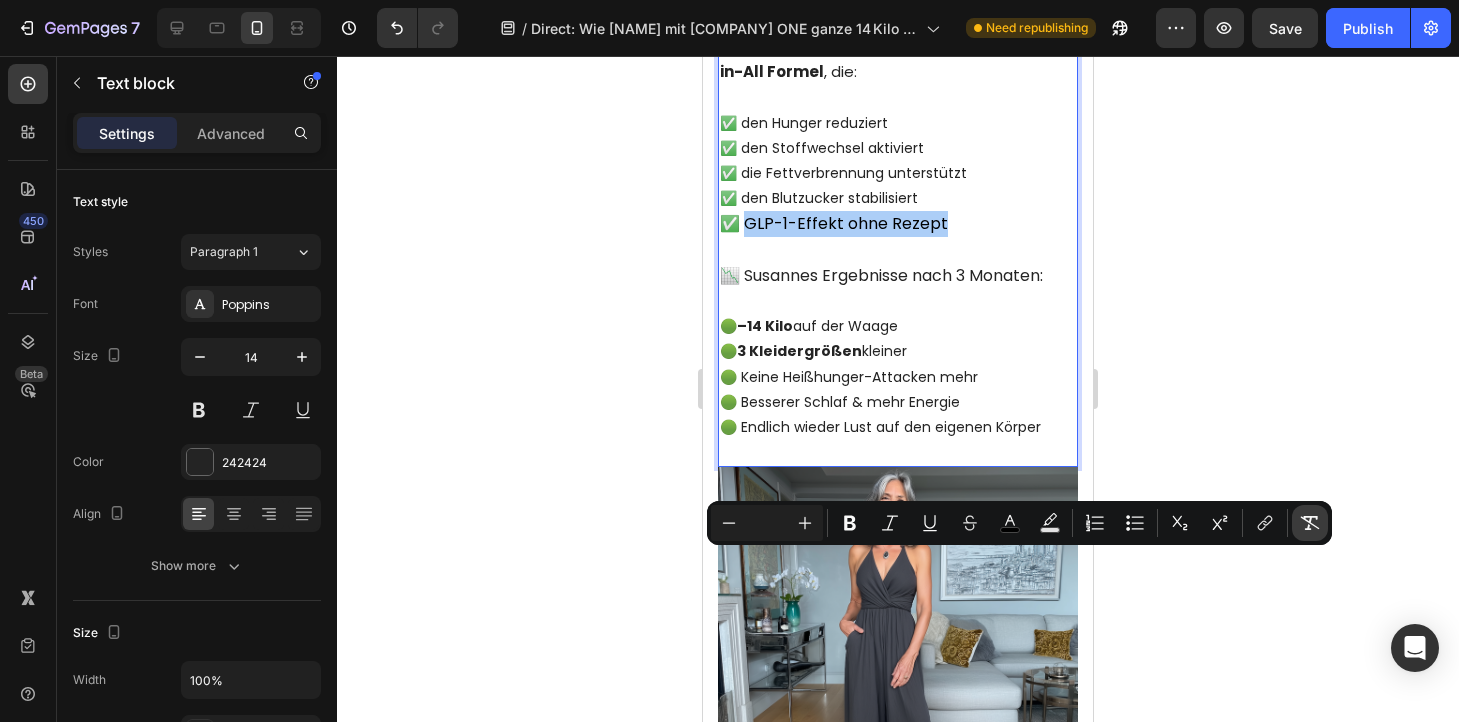 click 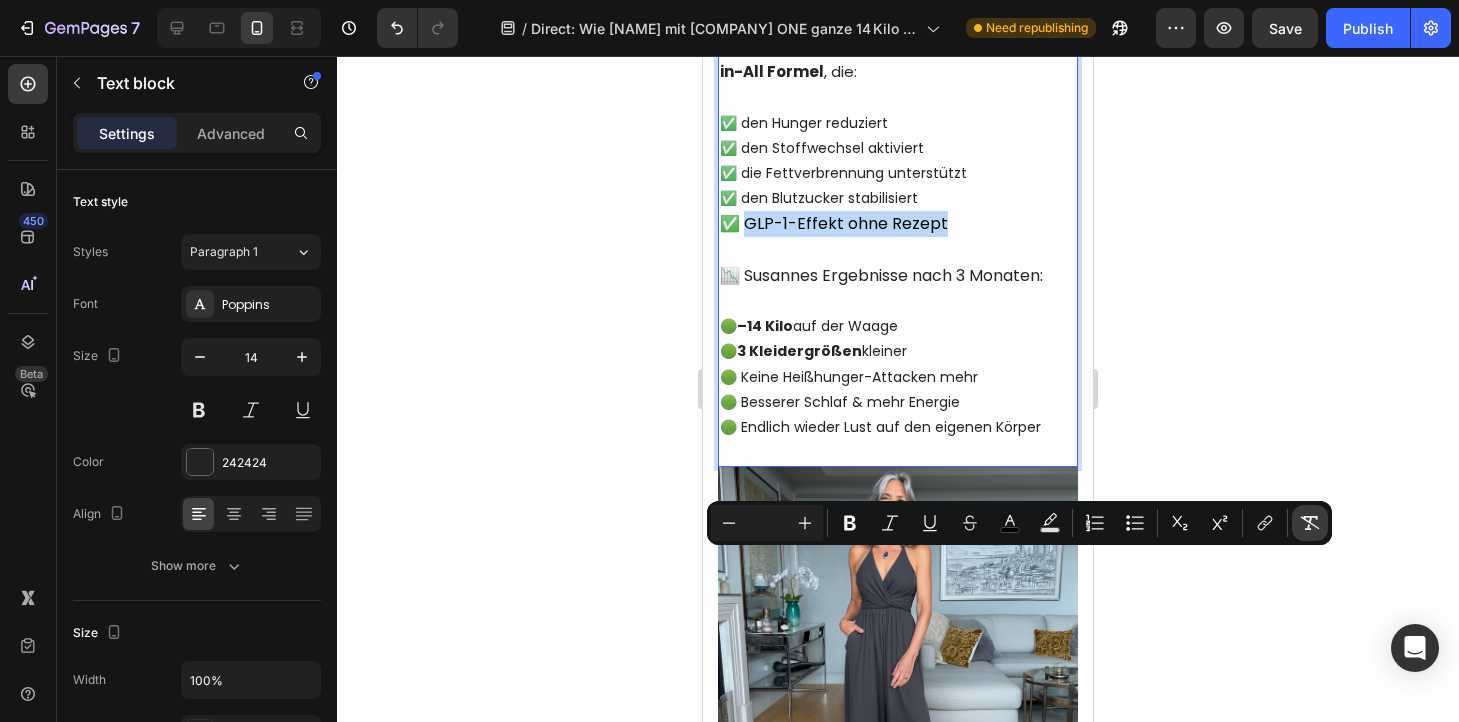 type on "14" 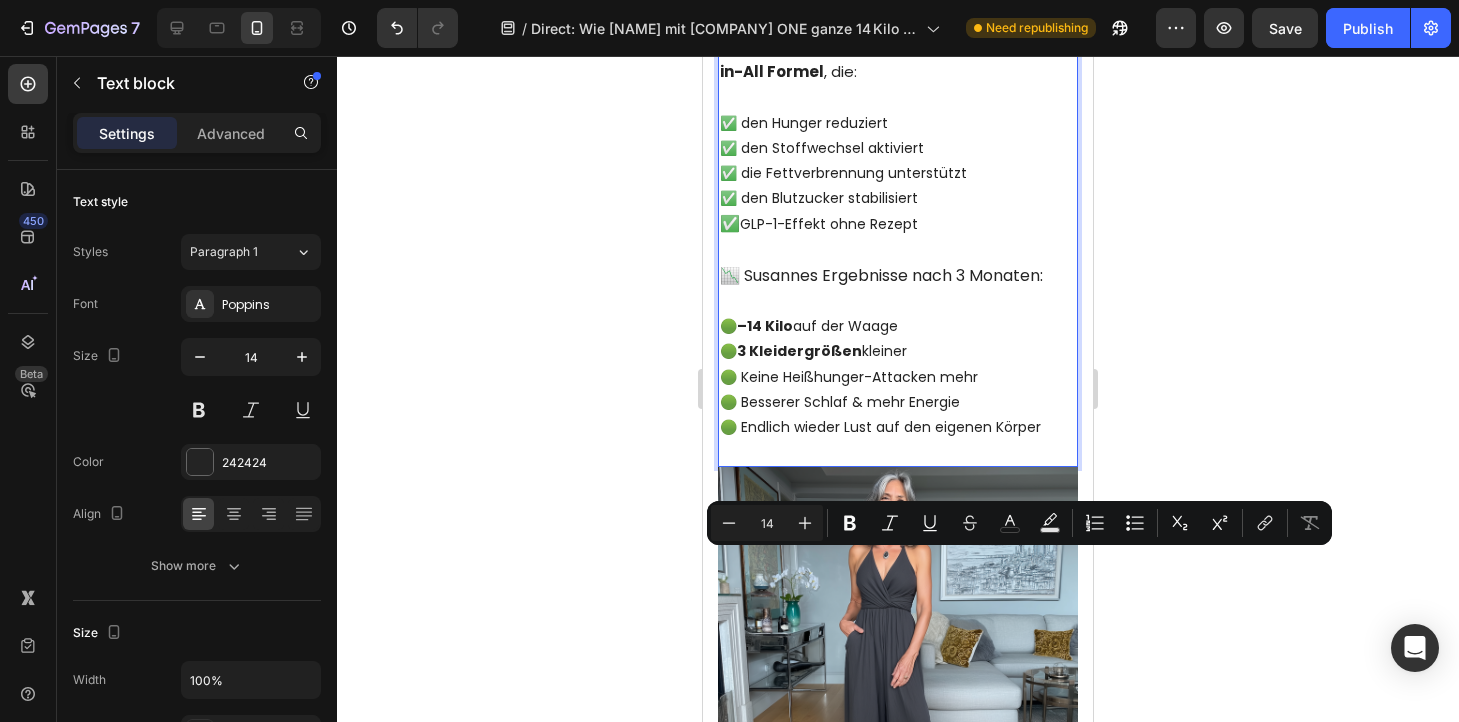 click 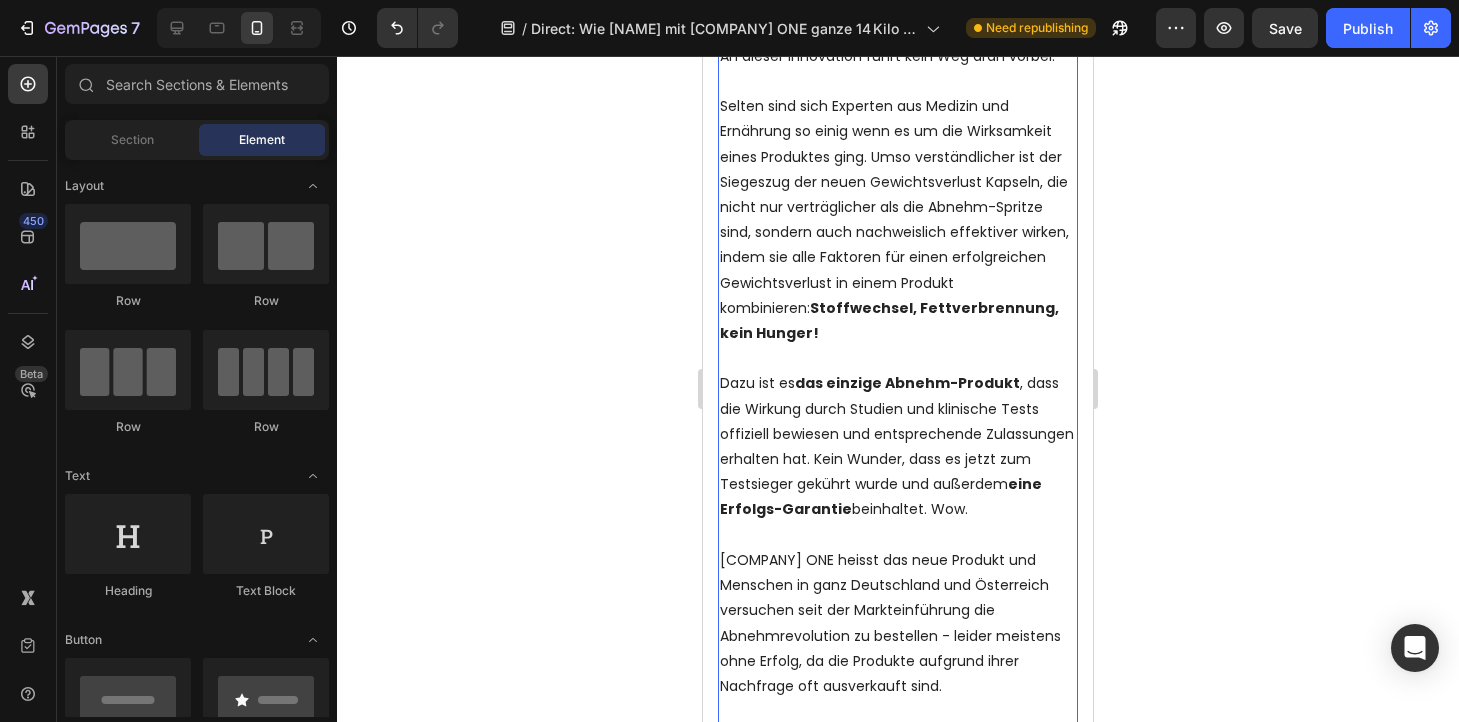 scroll, scrollTop: 3196, scrollLeft: 0, axis: vertical 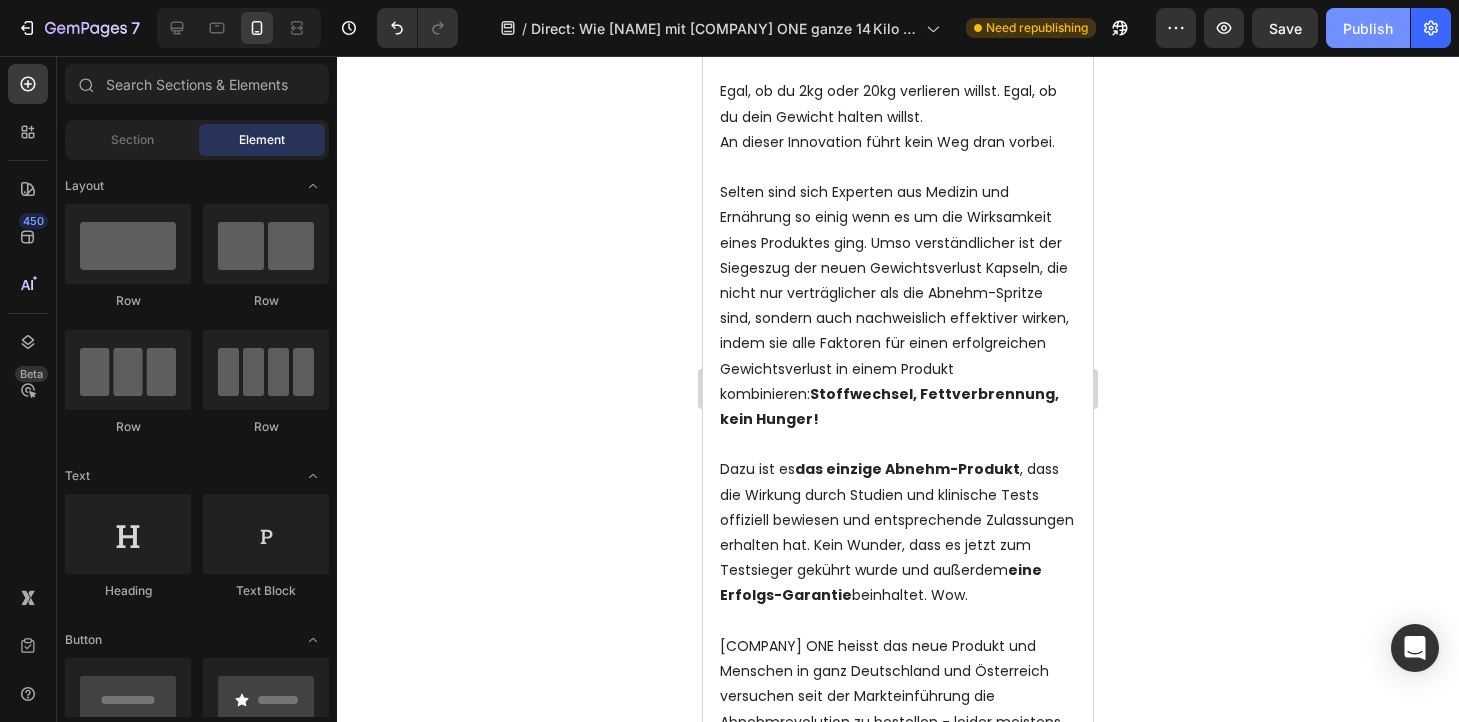 click on "Publish" at bounding box center (1368, 28) 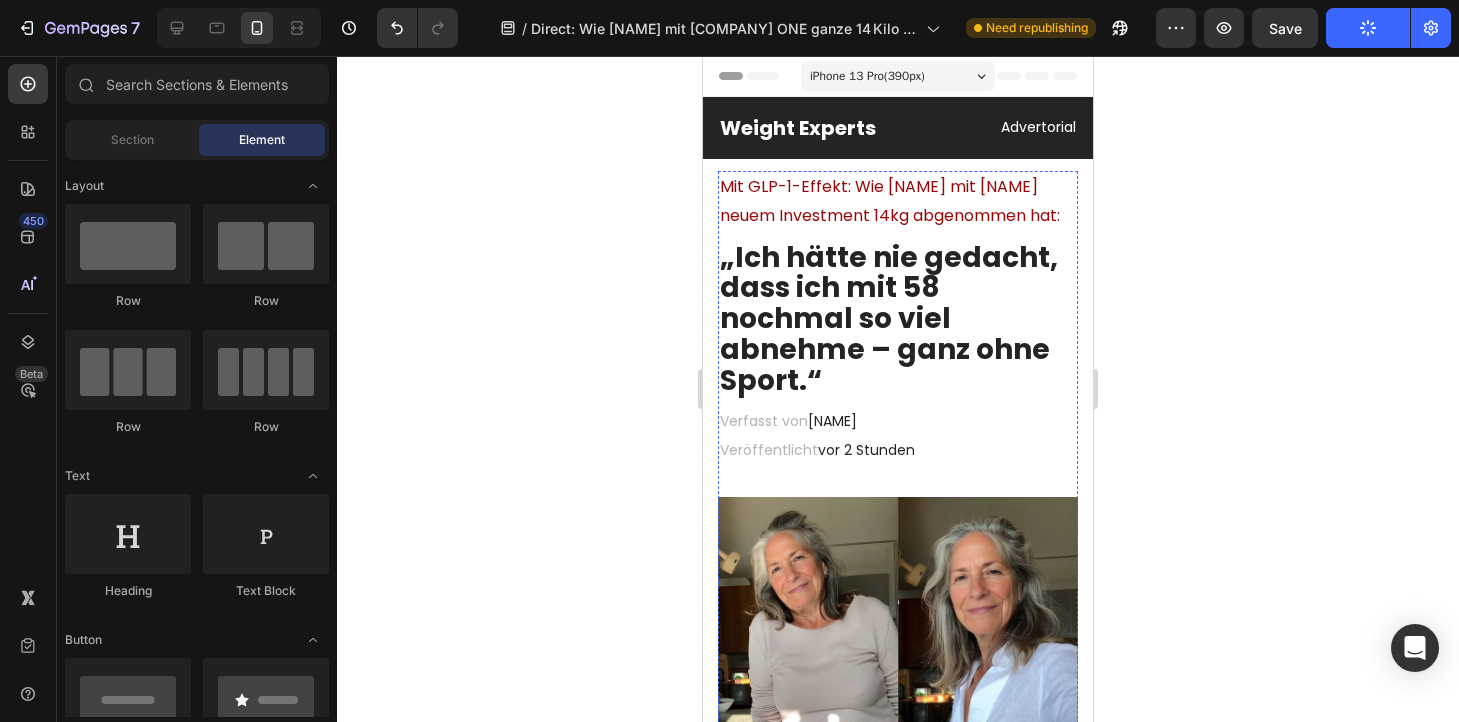 scroll, scrollTop: 0, scrollLeft: 0, axis: both 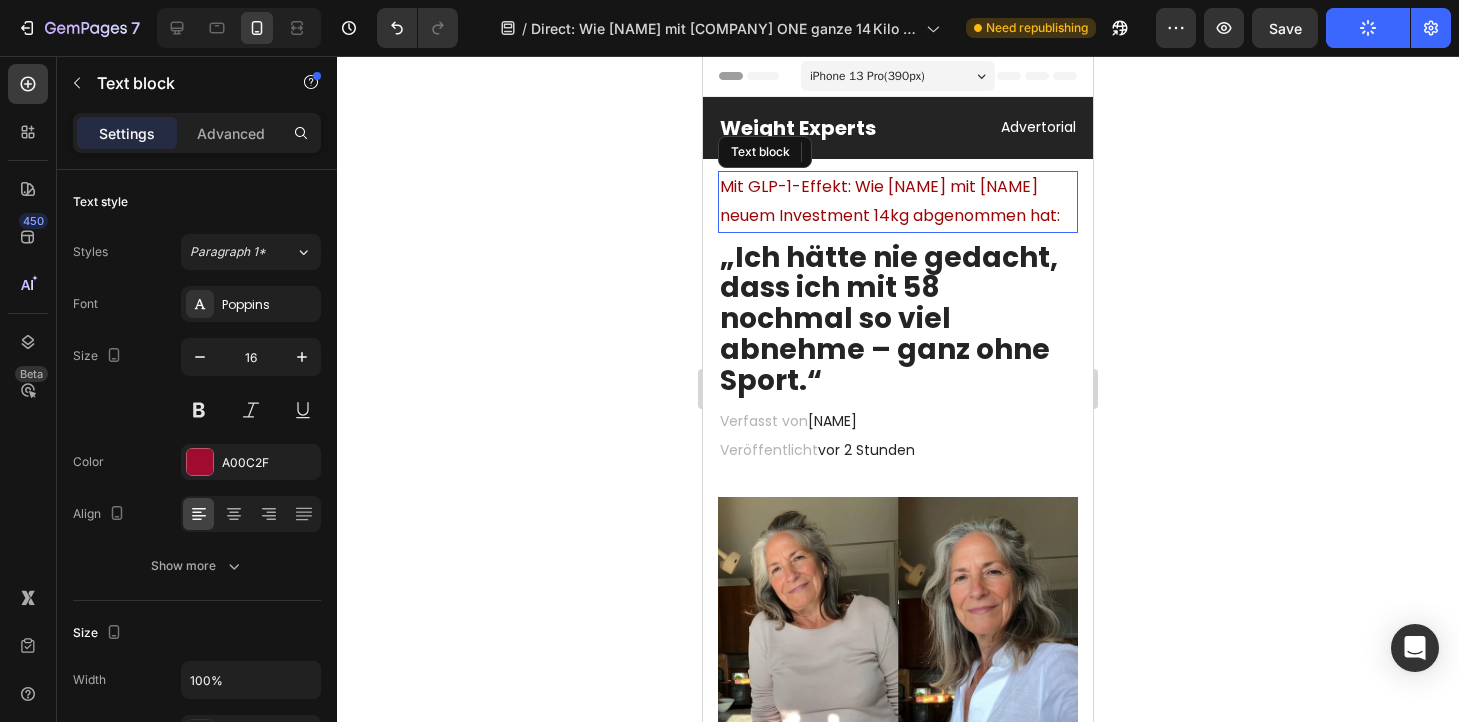 drag, startPoint x: 815, startPoint y: 192, endPoint x: 829, endPoint y: 192, distance: 14 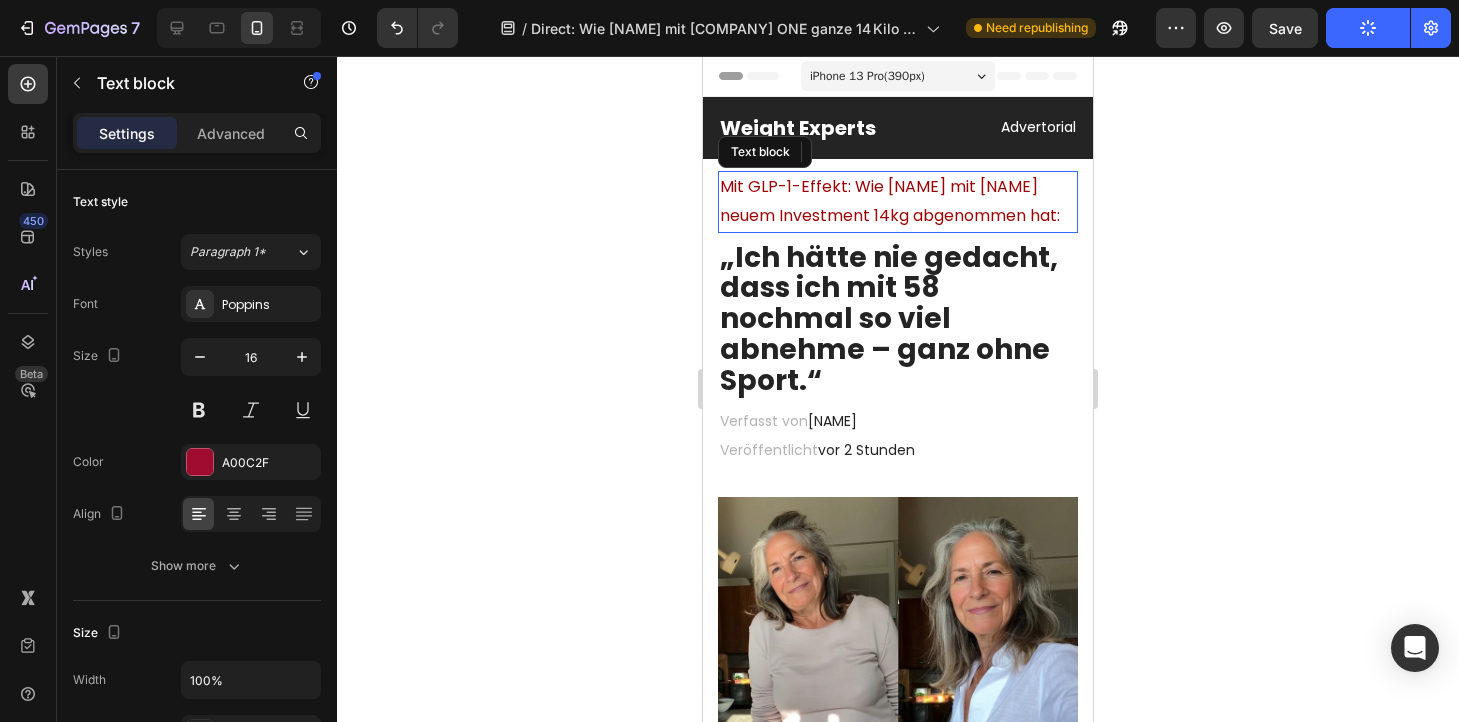 click on "Mit GLP-1-Effekt: Wie Susanne mit Judith Williams neuem Investment 14kg abgenommen hat:" at bounding box center (890, 201) 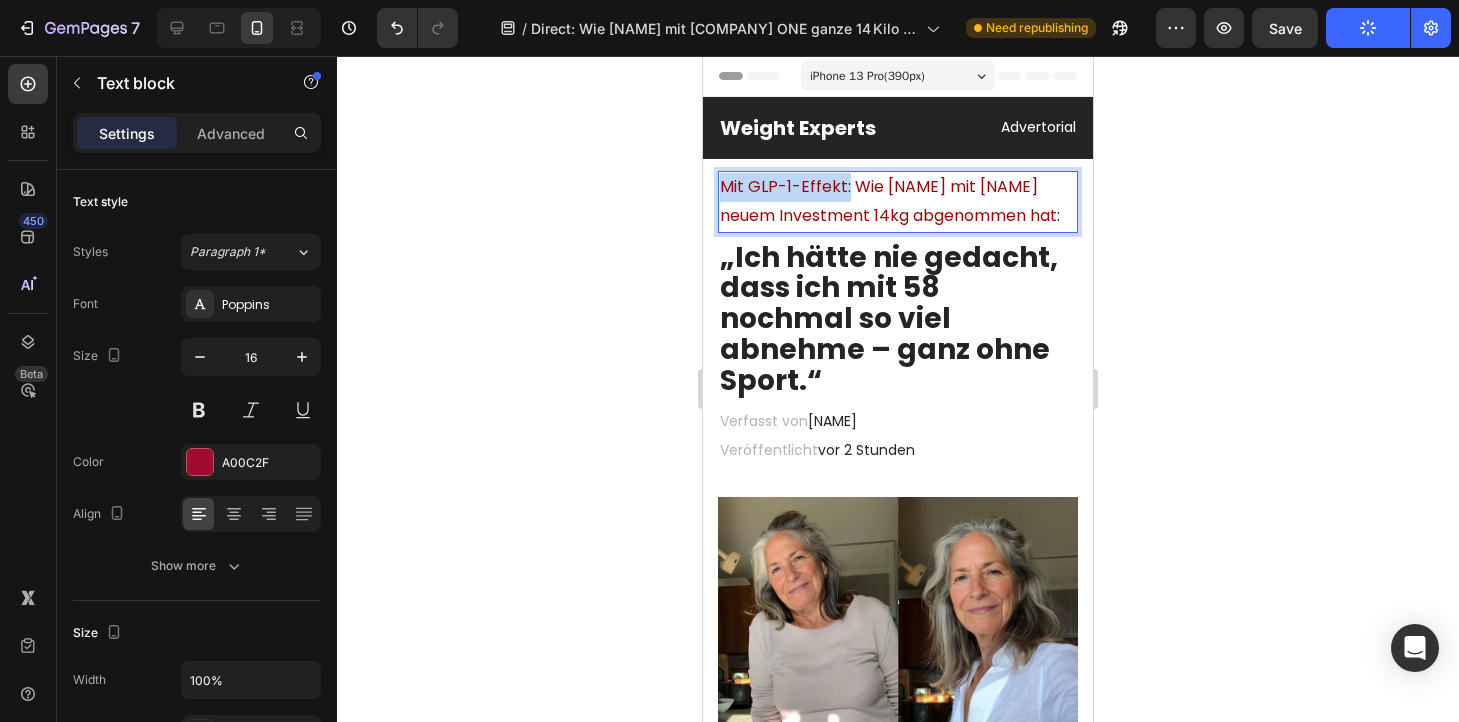 drag, startPoint x: 846, startPoint y: 190, endPoint x: 725, endPoint y: 190, distance: 121 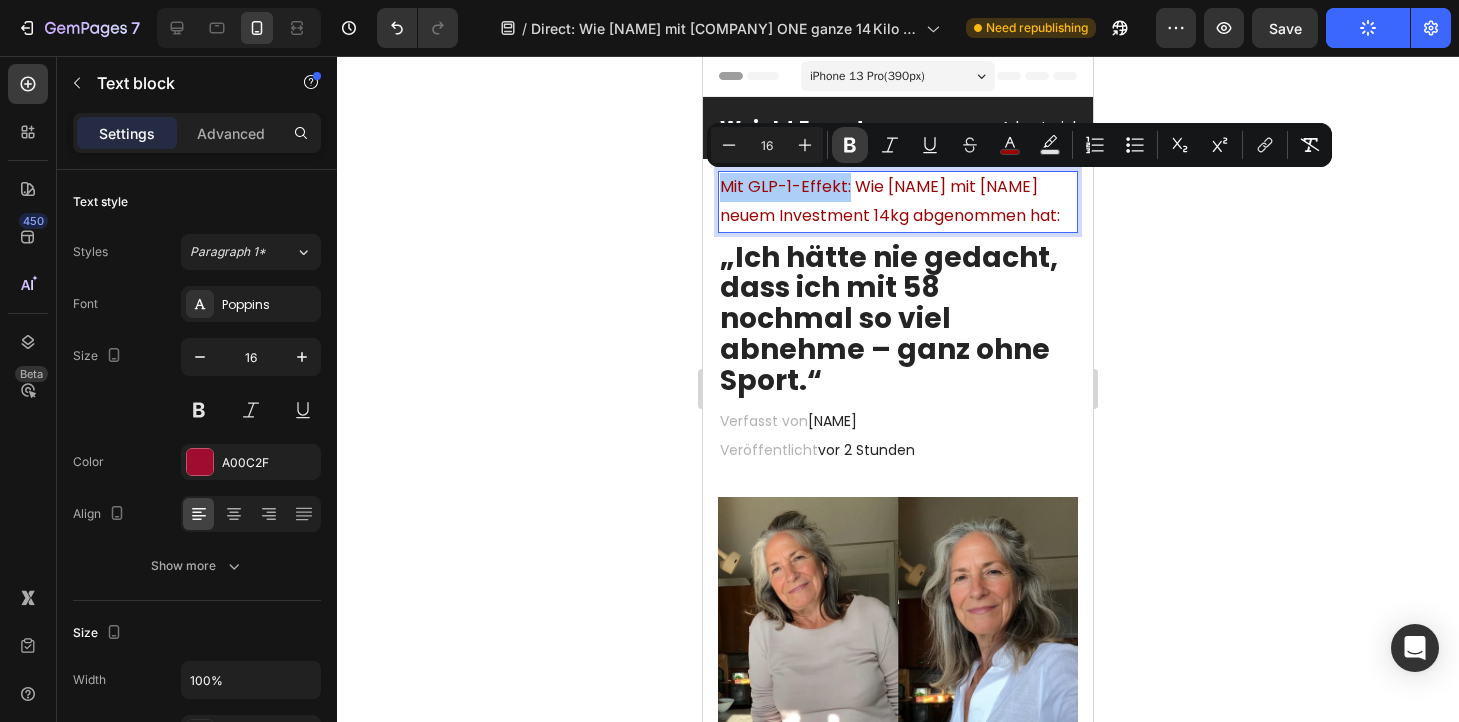 click 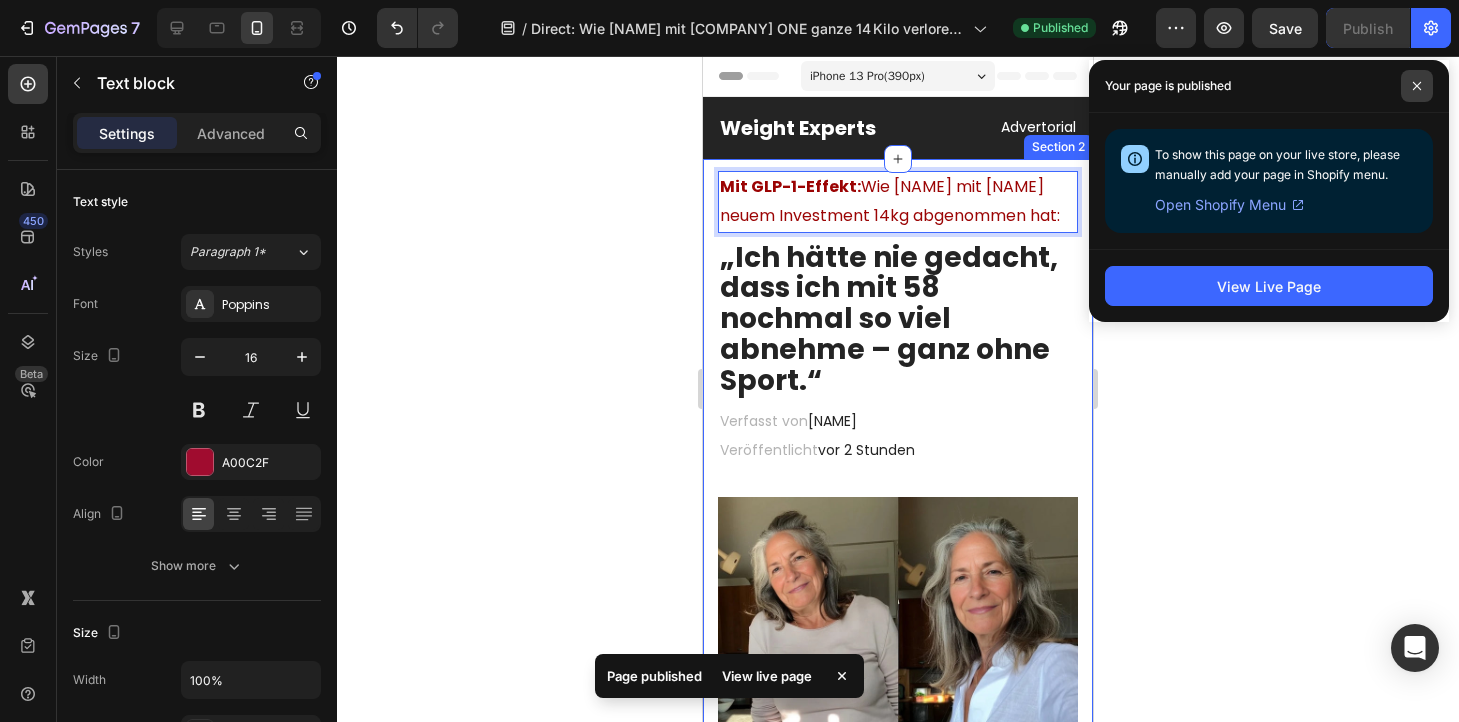 click 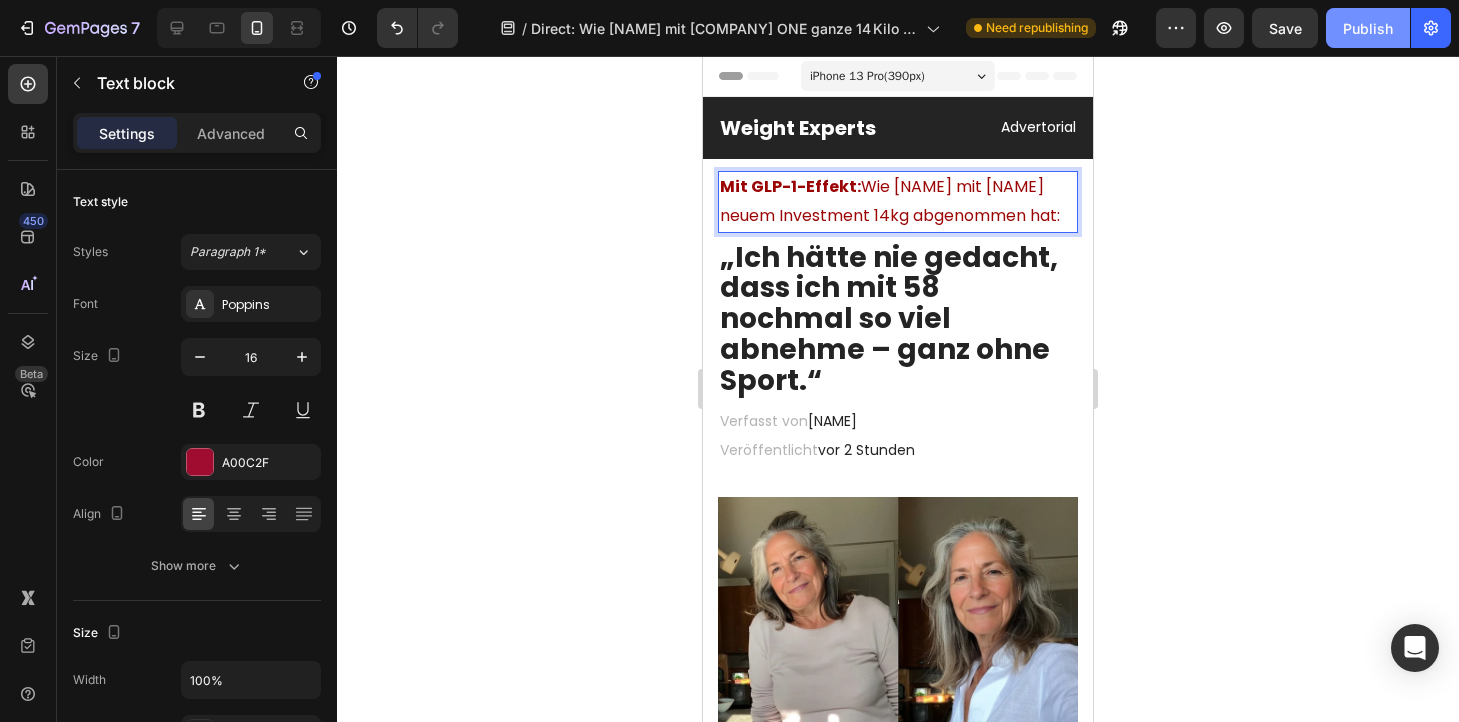 click on "Publish" at bounding box center [1368, 28] 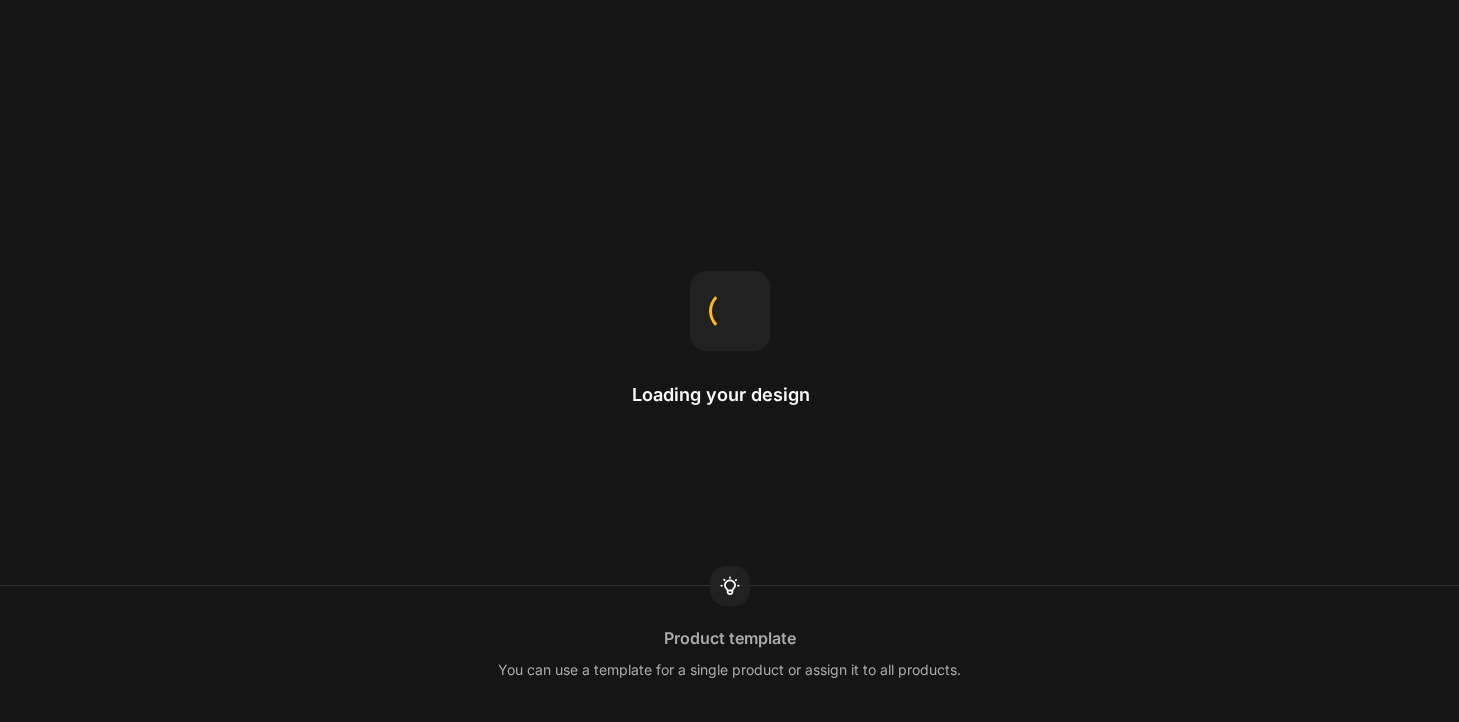 scroll, scrollTop: 0, scrollLeft: 0, axis: both 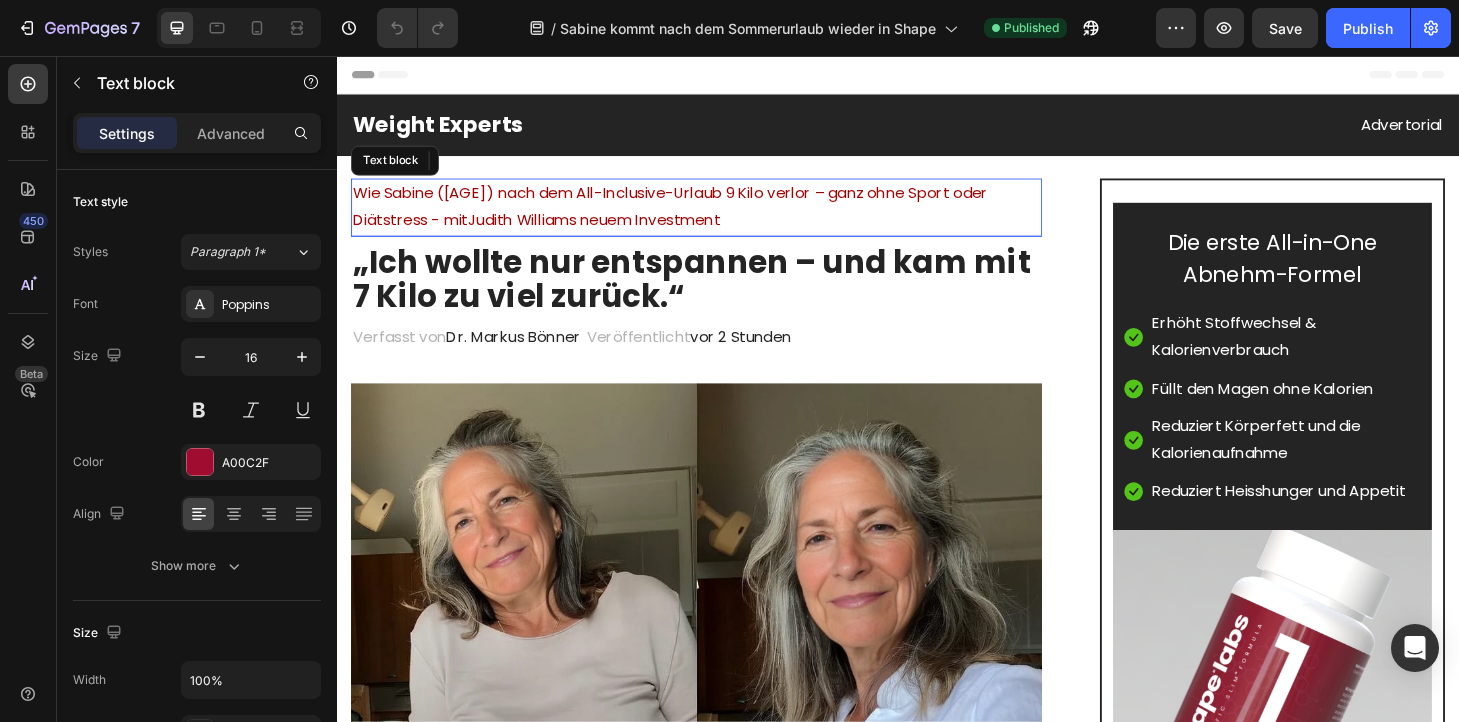 click on "ach dem All-Inclusive-Urlaub 9 Kilo verlor – ganz ohne Sport oder Diätstress - mit" at bounding box center [693, 217] 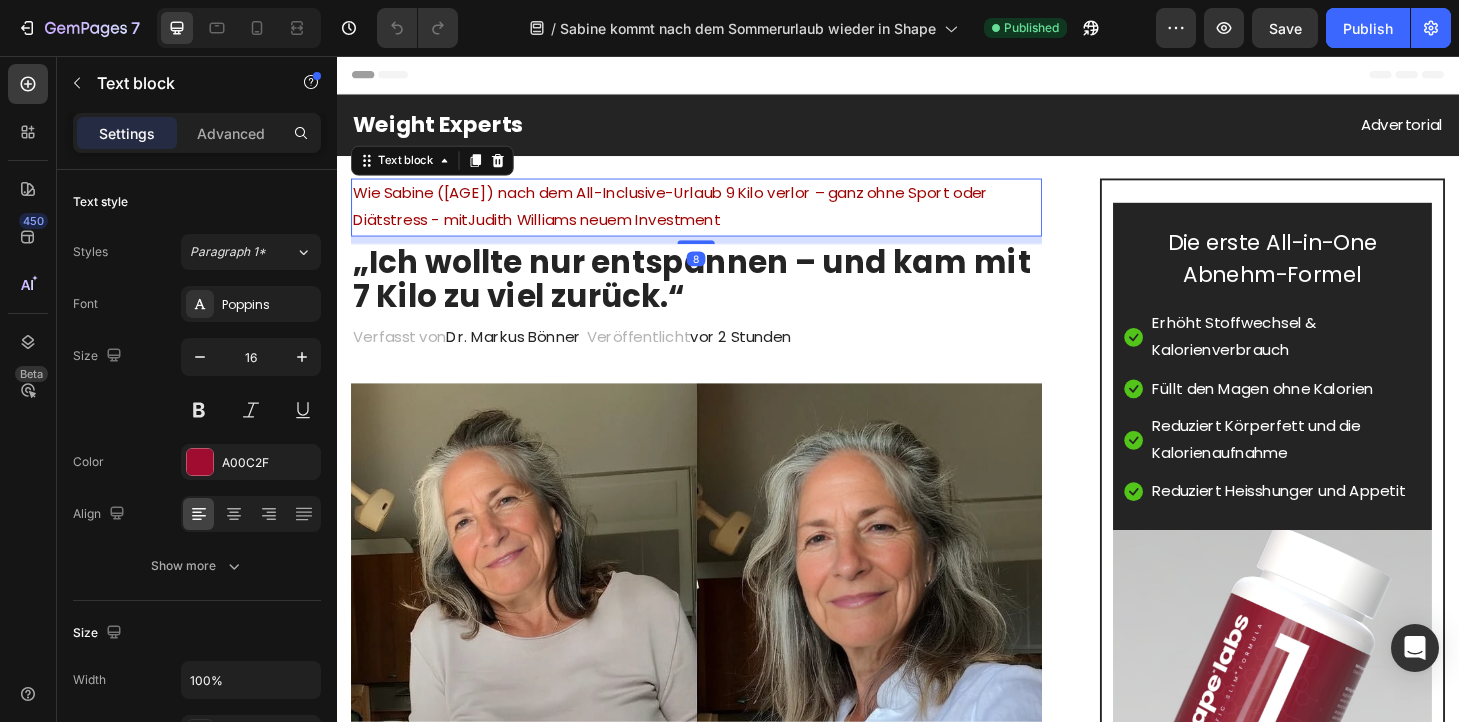 click on "ach dem All-Inclusive-Urlaub 9 Kilo verlor – ganz ohne Sport oder Diätstress - mit" at bounding box center [693, 217] 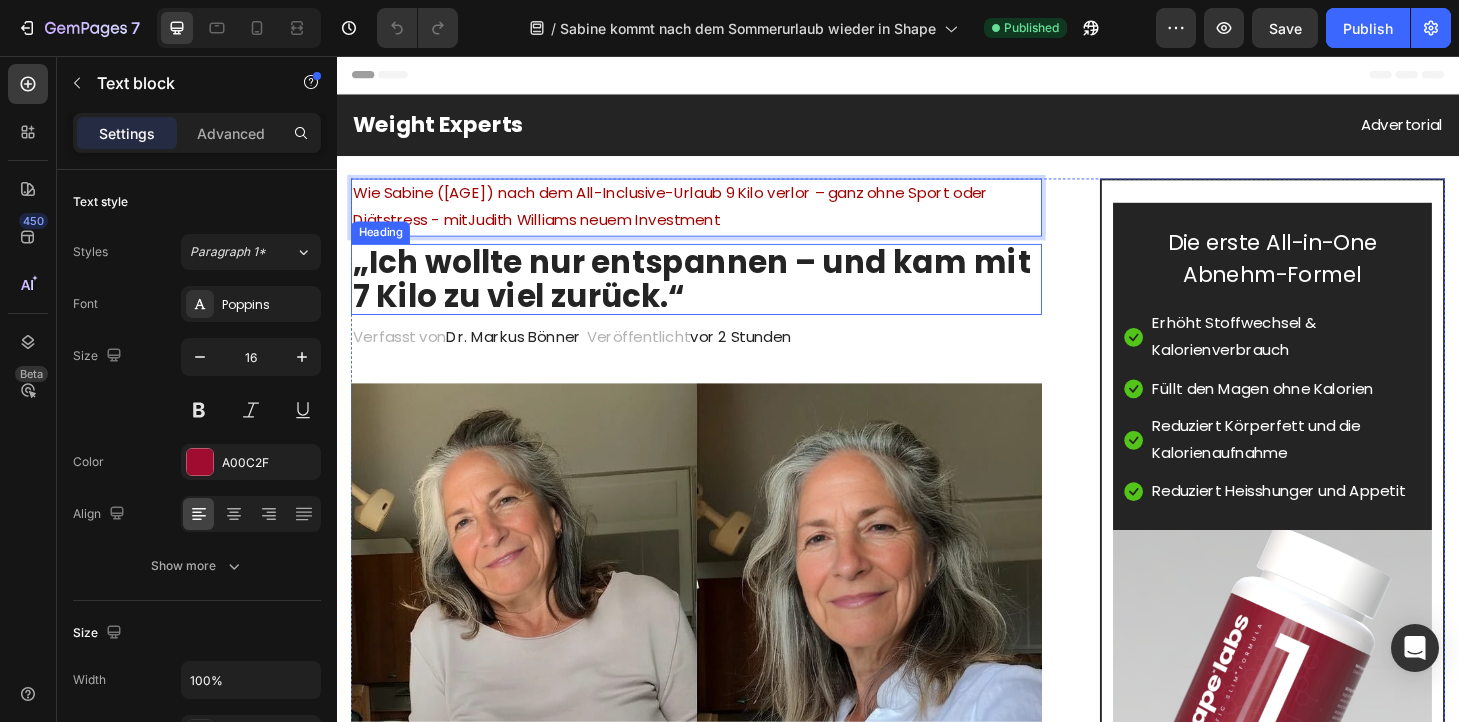 click on "„Ich wollte nur entspannen – und kam mit 7 Kilo zu viel zurück.“" at bounding box center (721, 295) 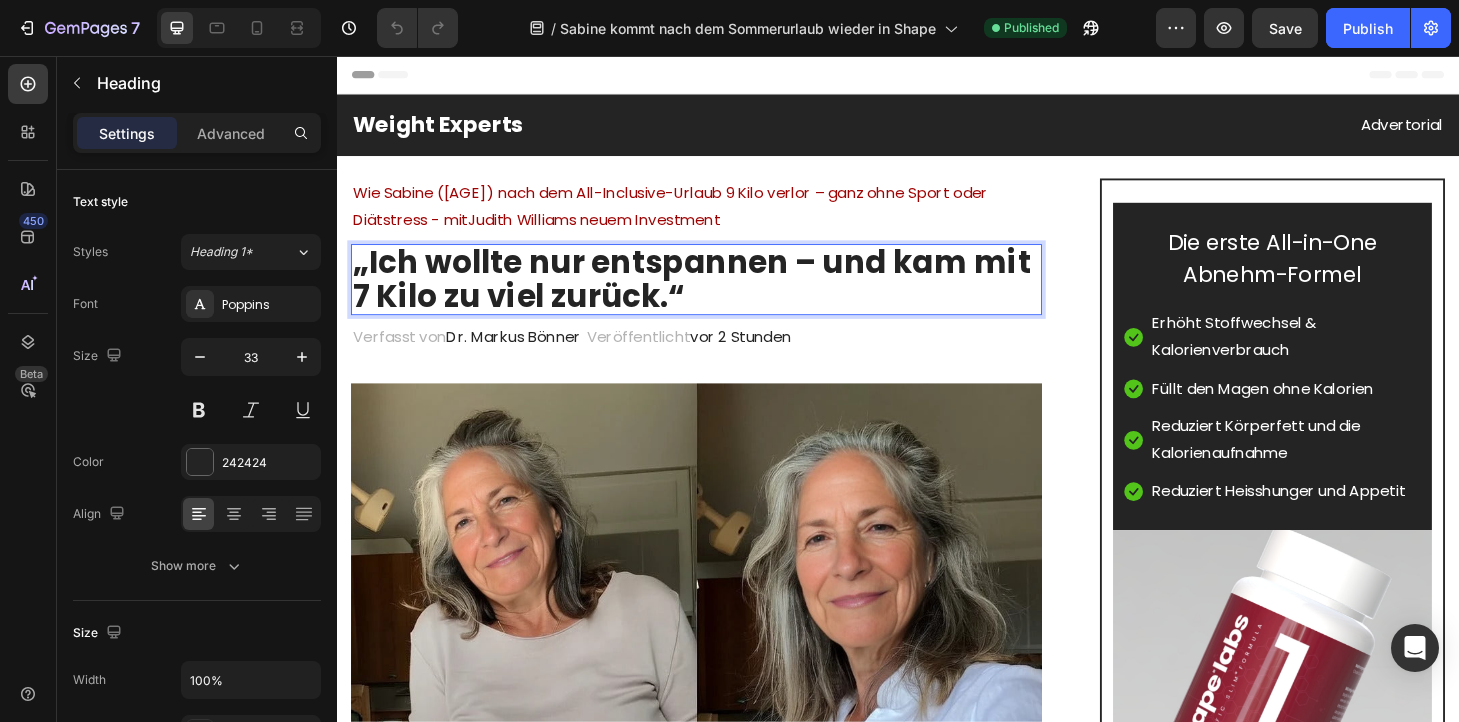click on "„Ich wollte nur entspannen – und kam mit 7 Kilo zu viel zurück.“" at bounding box center [721, 295] 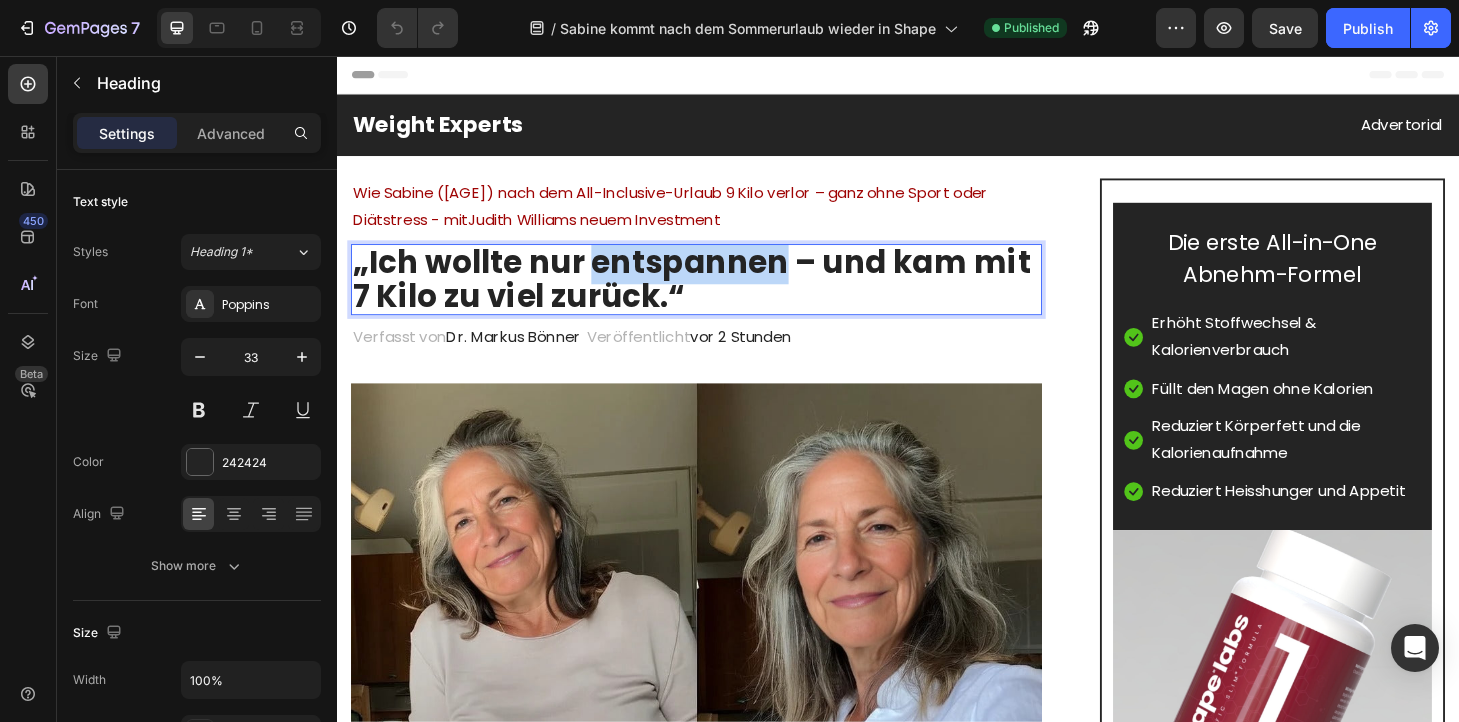 click on "„Ich wollte nur entspannen – und kam mit 7 Kilo zu viel zurück.“" at bounding box center (721, 295) 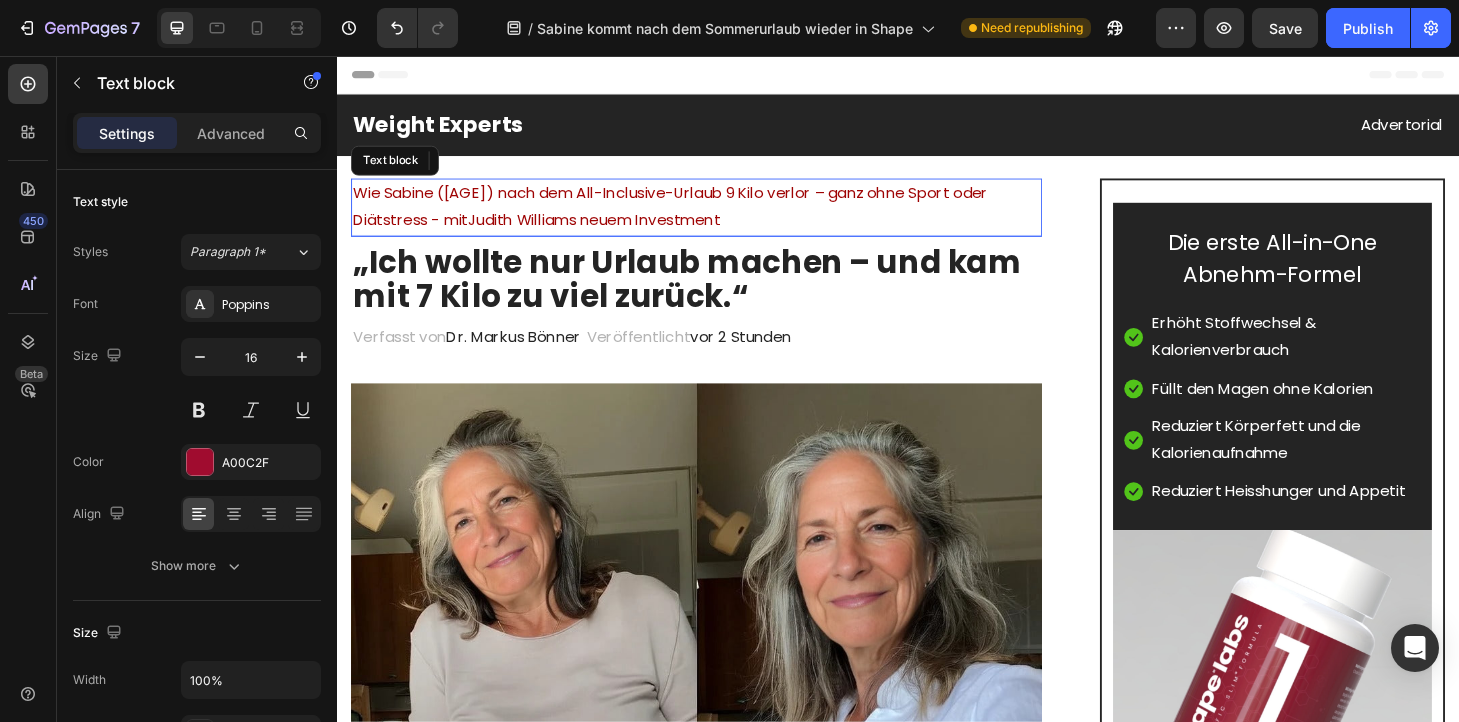 click on "ach dem All-Inclusive-Urlaub 9 Kilo verlor – ganz ohne Sport oder Diätstress - mit" at bounding box center [693, 217] 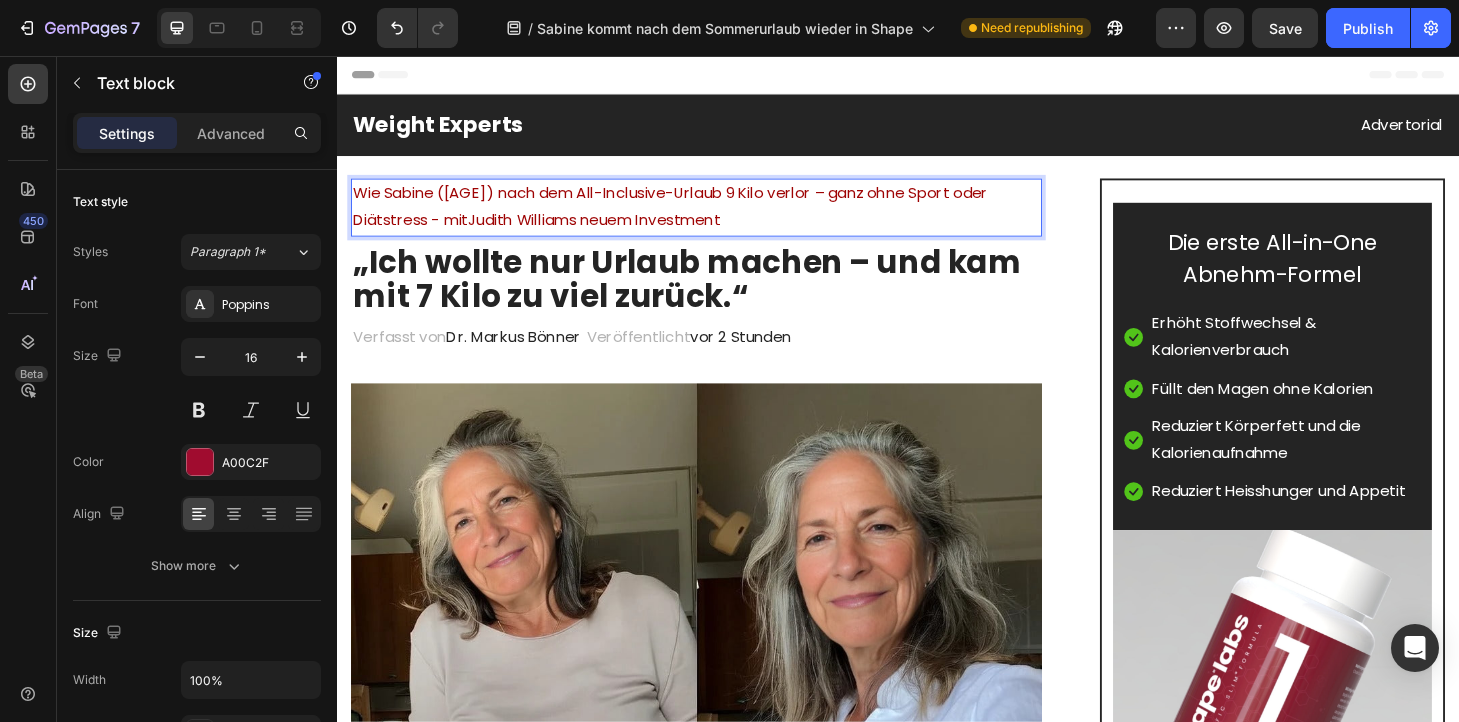 click on "ach dem All-Inclusive-Urlaub 9 Kilo verlor – ganz ohne Sport oder Diätstress - mit" at bounding box center (693, 217) 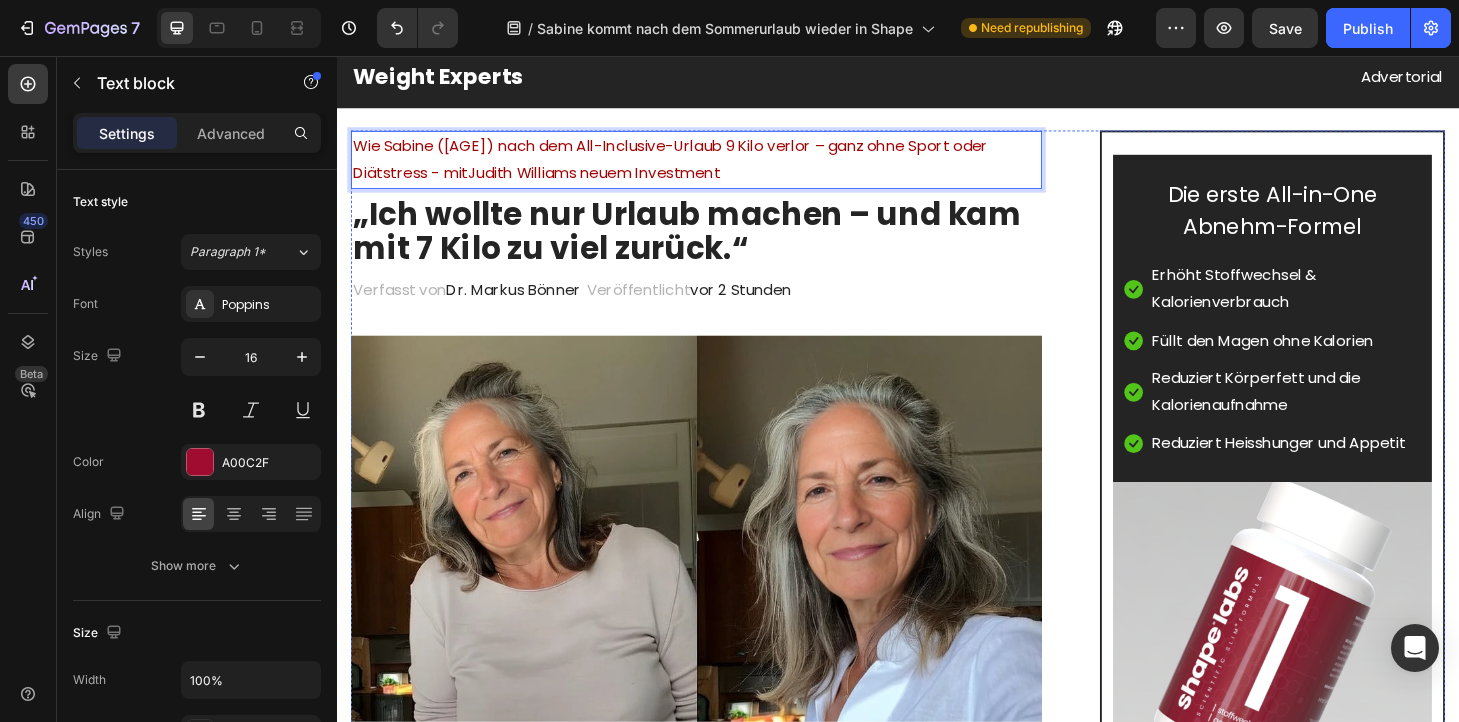 scroll, scrollTop: 45, scrollLeft: 0, axis: vertical 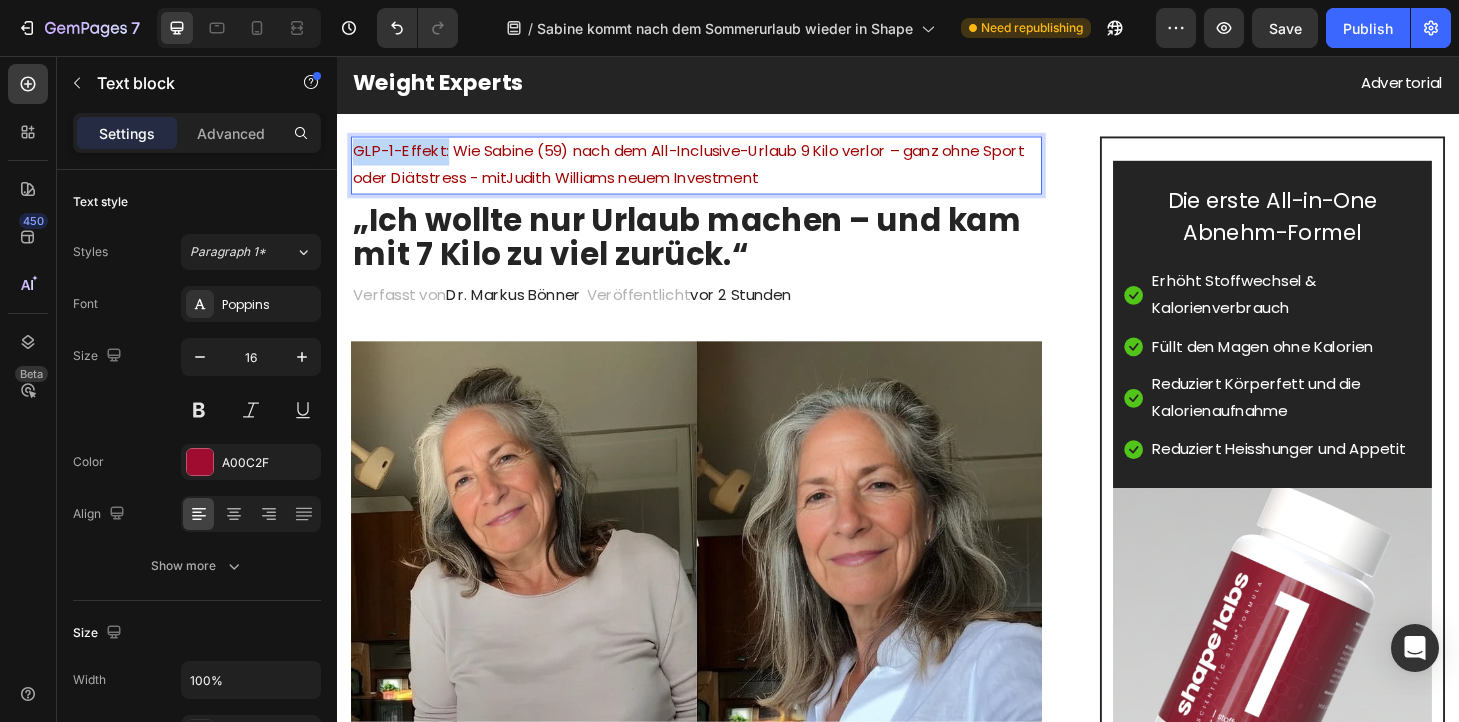 drag, startPoint x: 450, startPoint y: 158, endPoint x: 354, endPoint y: 160, distance: 96.02083 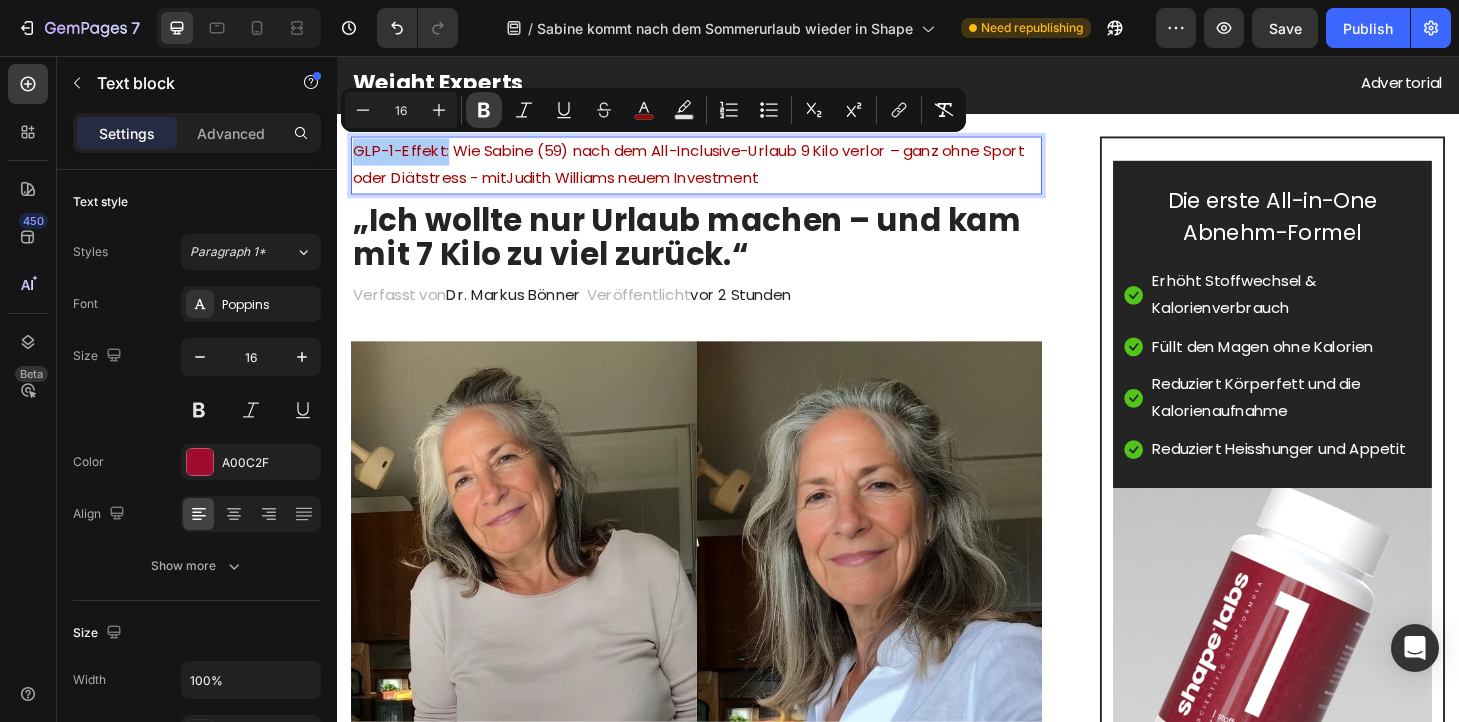click 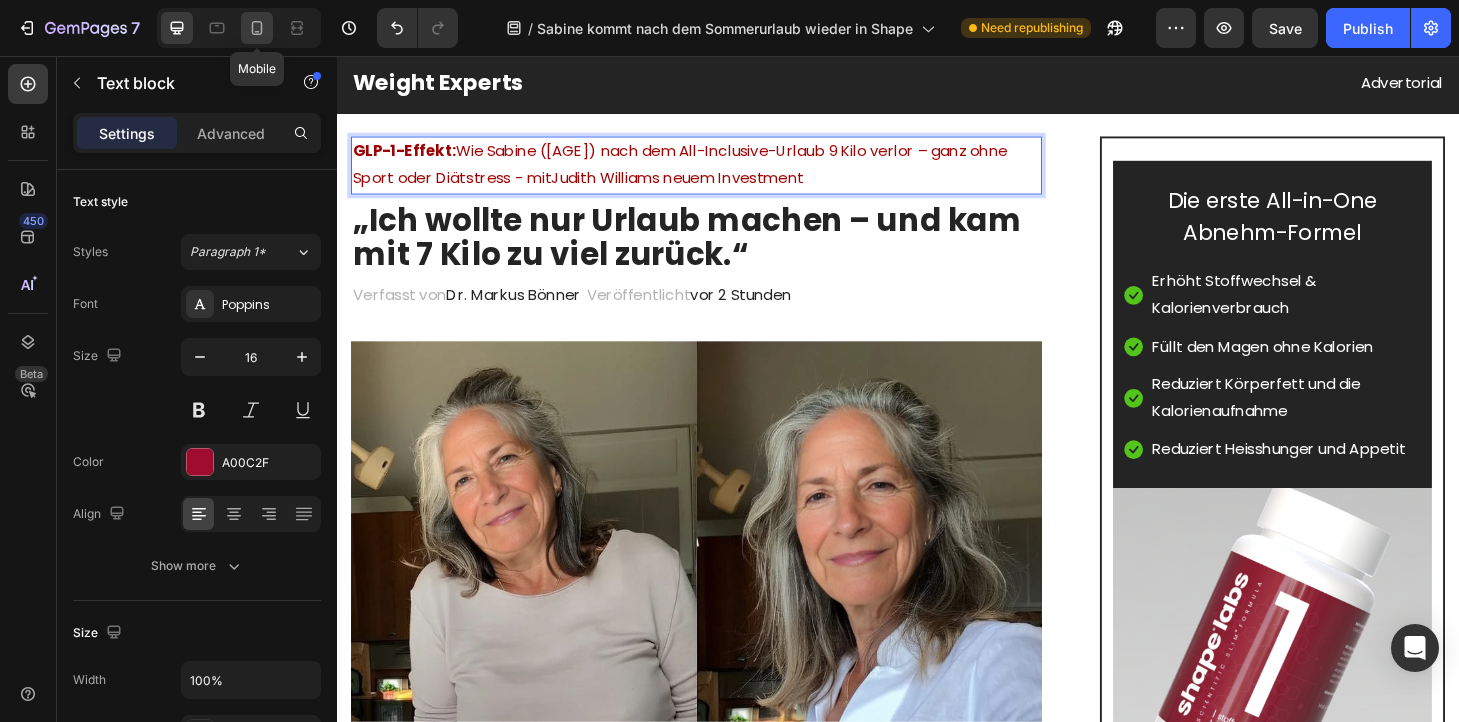click 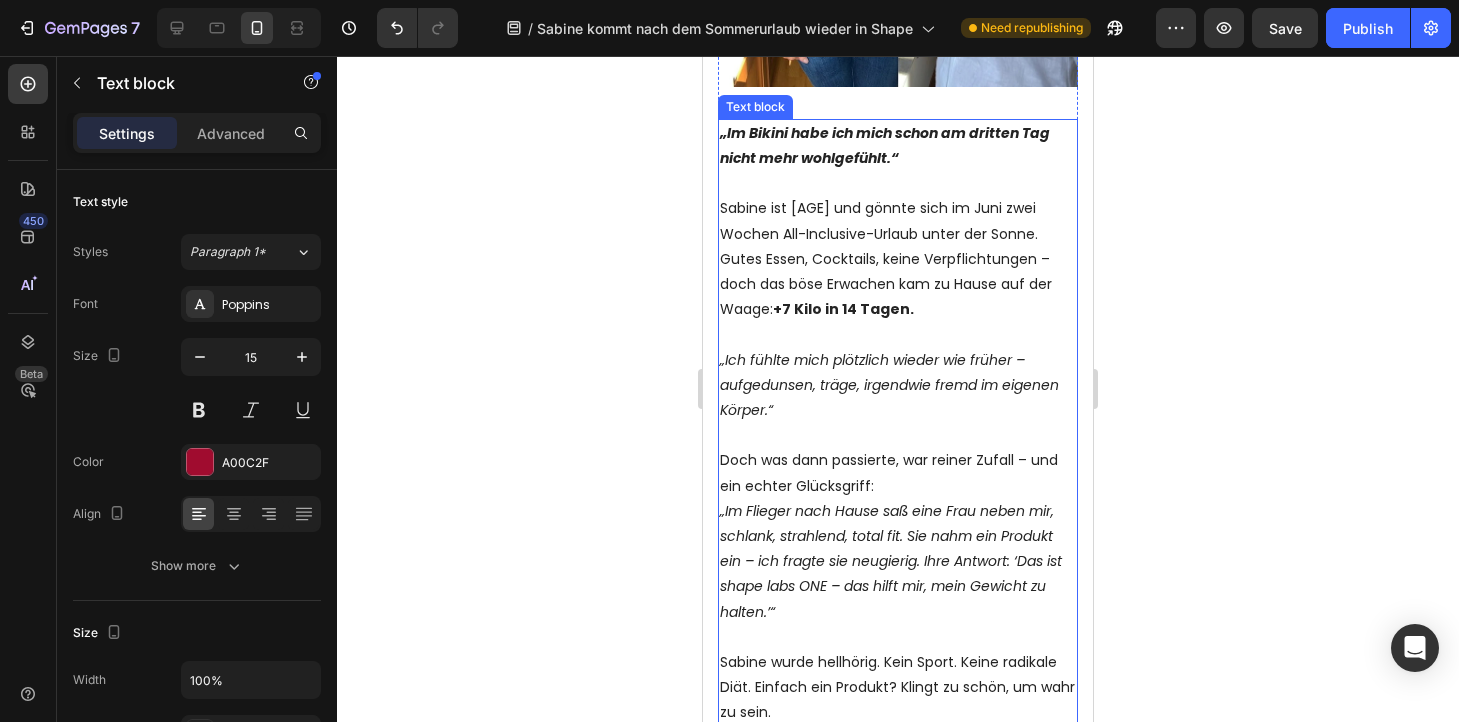 scroll, scrollTop: 762, scrollLeft: 0, axis: vertical 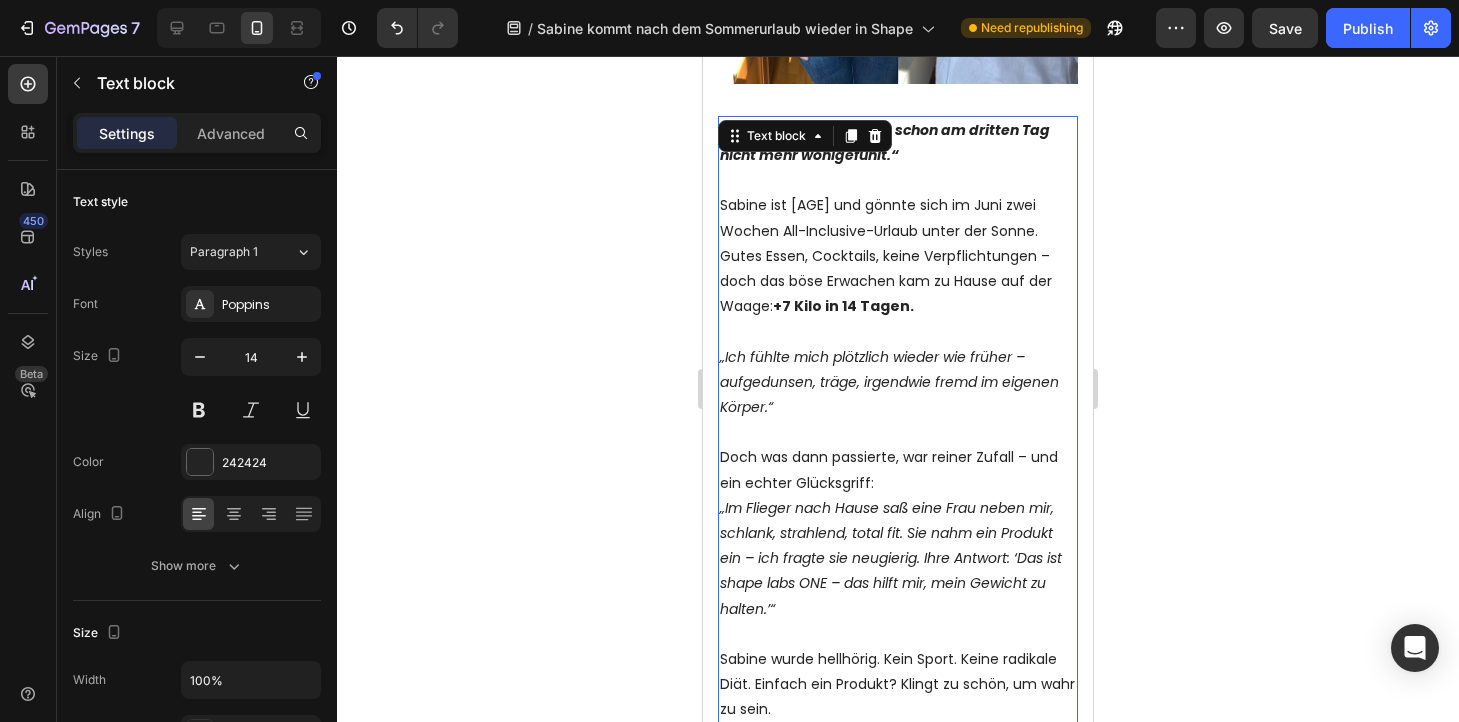 click on "„Ich fühlte mich plötzlich wieder wie früher – aufgedunsen, träge, irgendwie fremd im eigenen Körper.“" at bounding box center (898, 383) 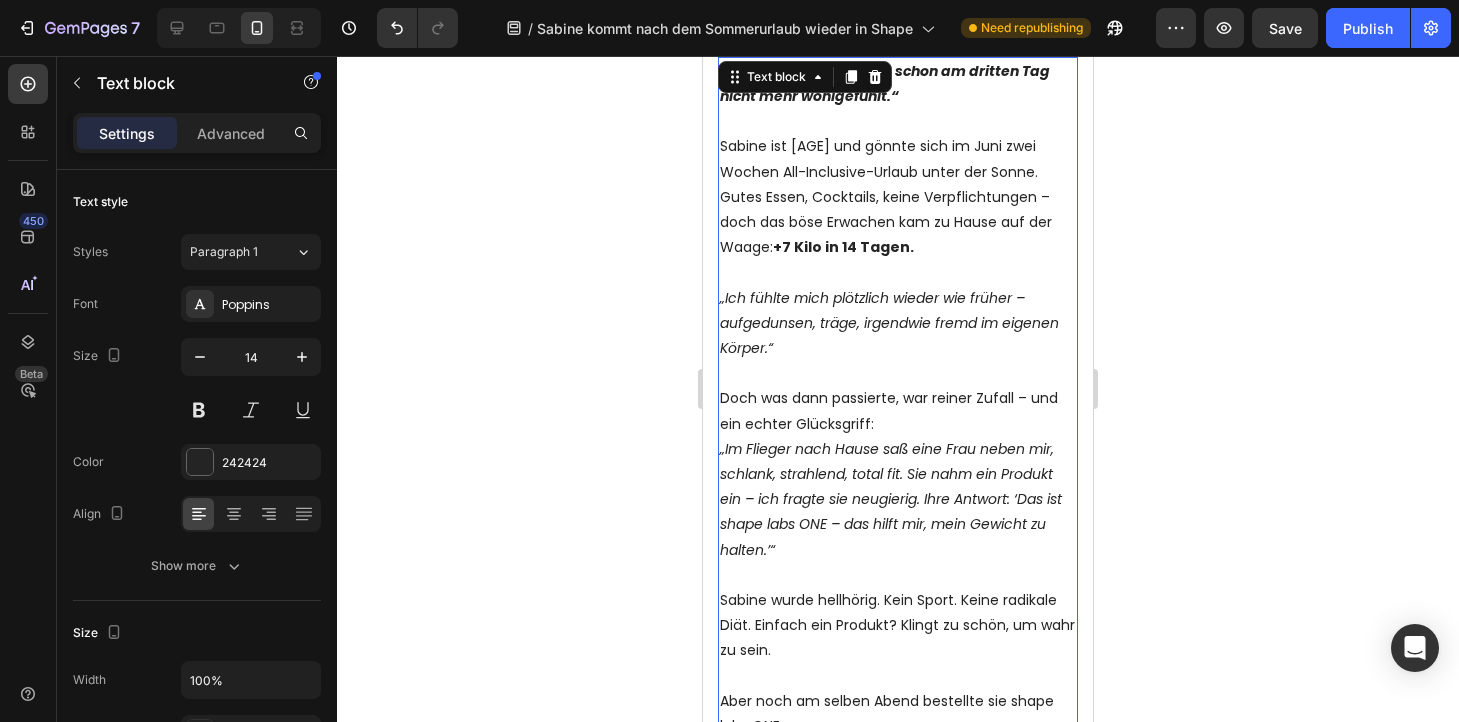 scroll, scrollTop: 833, scrollLeft: 0, axis: vertical 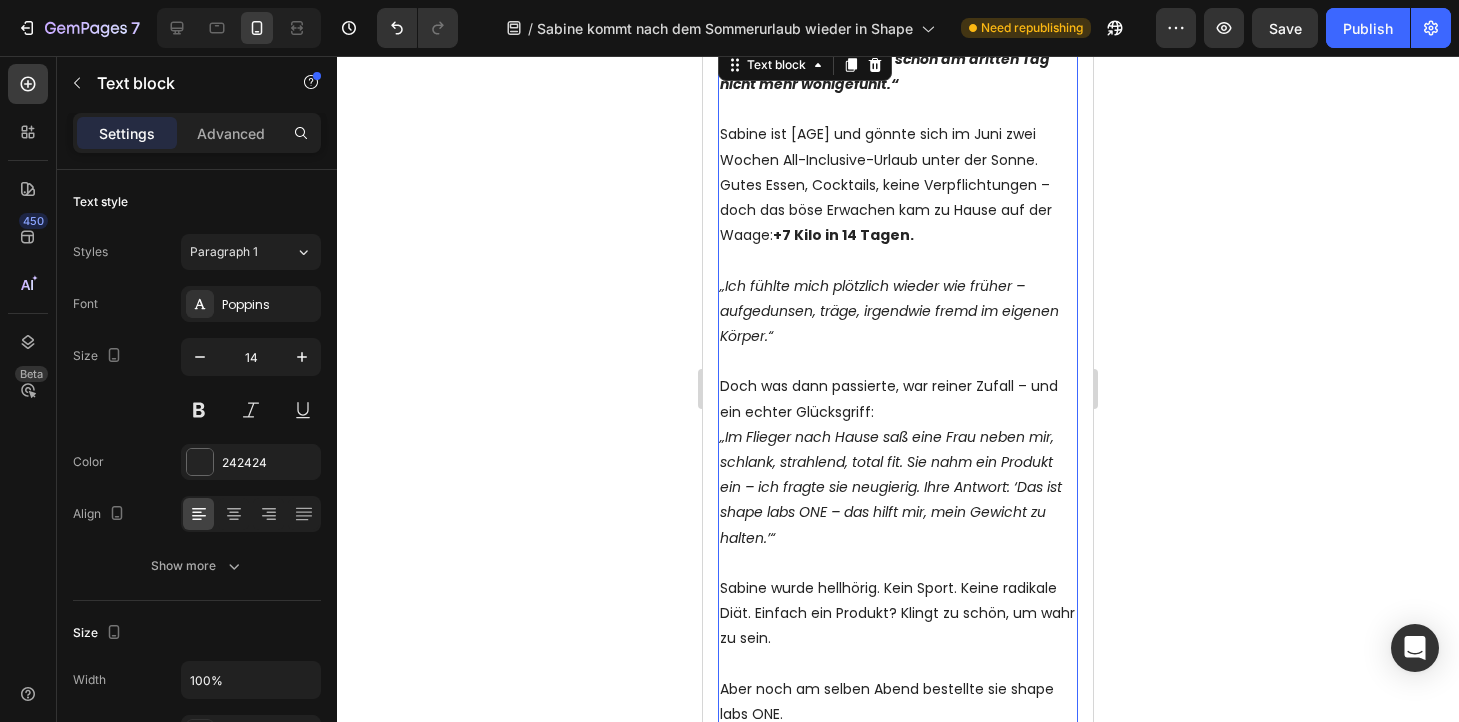 click on "Doch was dann passierte, war reiner Zufall – und ein echter Glücksgriff:" at bounding box center [898, 399] 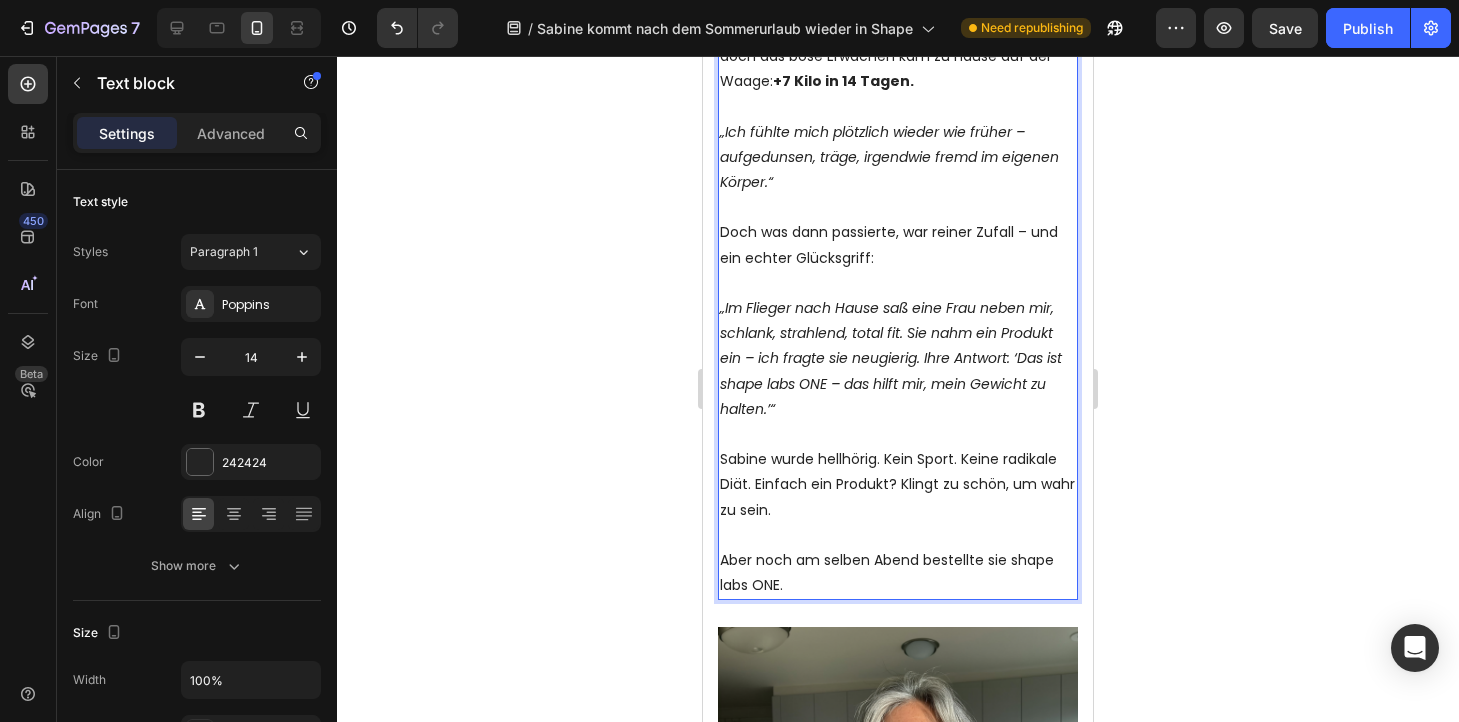 scroll, scrollTop: 988, scrollLeft: 0, axis: vertical 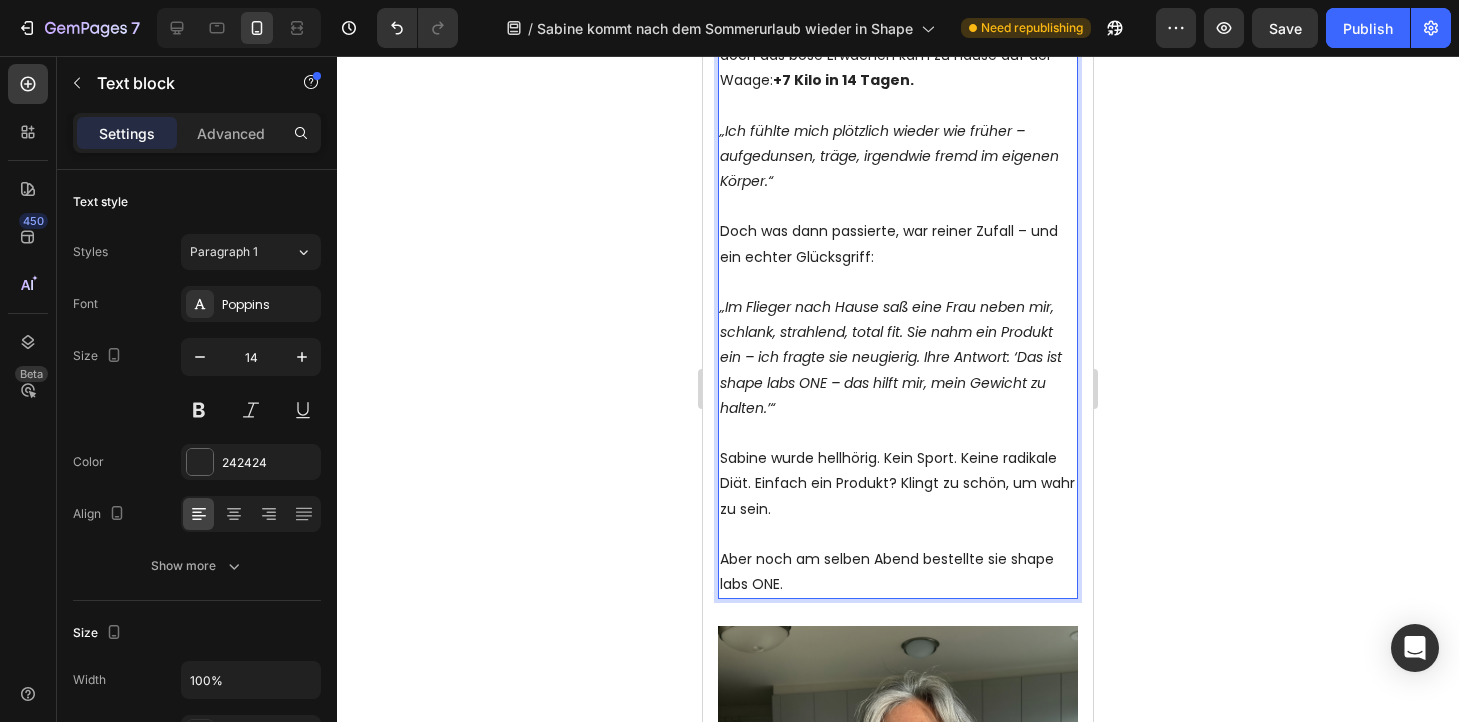 click on "„Im Flieger nach Hause saß eine Frau neben mir, schlank, strahlend, total fit. Sie nahm ein Produkt ein – ich fragte sie neugierig. Ihre Antwort: ‘Das ist shape labs ONE – das hilft mir, mein Gewicht zu halten.’“" at bounding box center [891, 357] 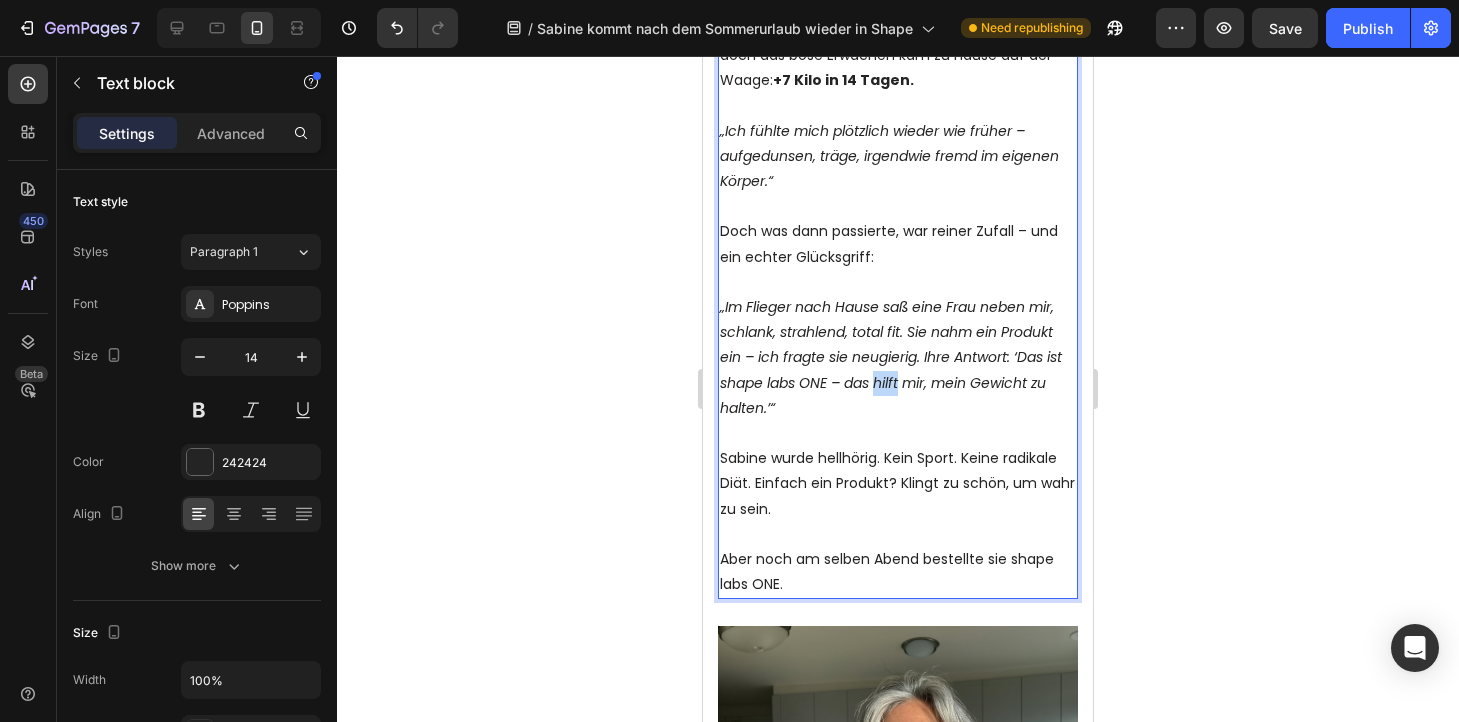 click on "„Im Flieger nach Hause saß eine Frau neben mir, schlank, strahlend, total fit. Sie nahm ein Produkt ein – ich fragte sie neugierig. Ihre Antwort: ‘Das ist shape labs ONE – das hilft mir, mein Gewicht zu halten.’“" at bounding box center (891, 357) 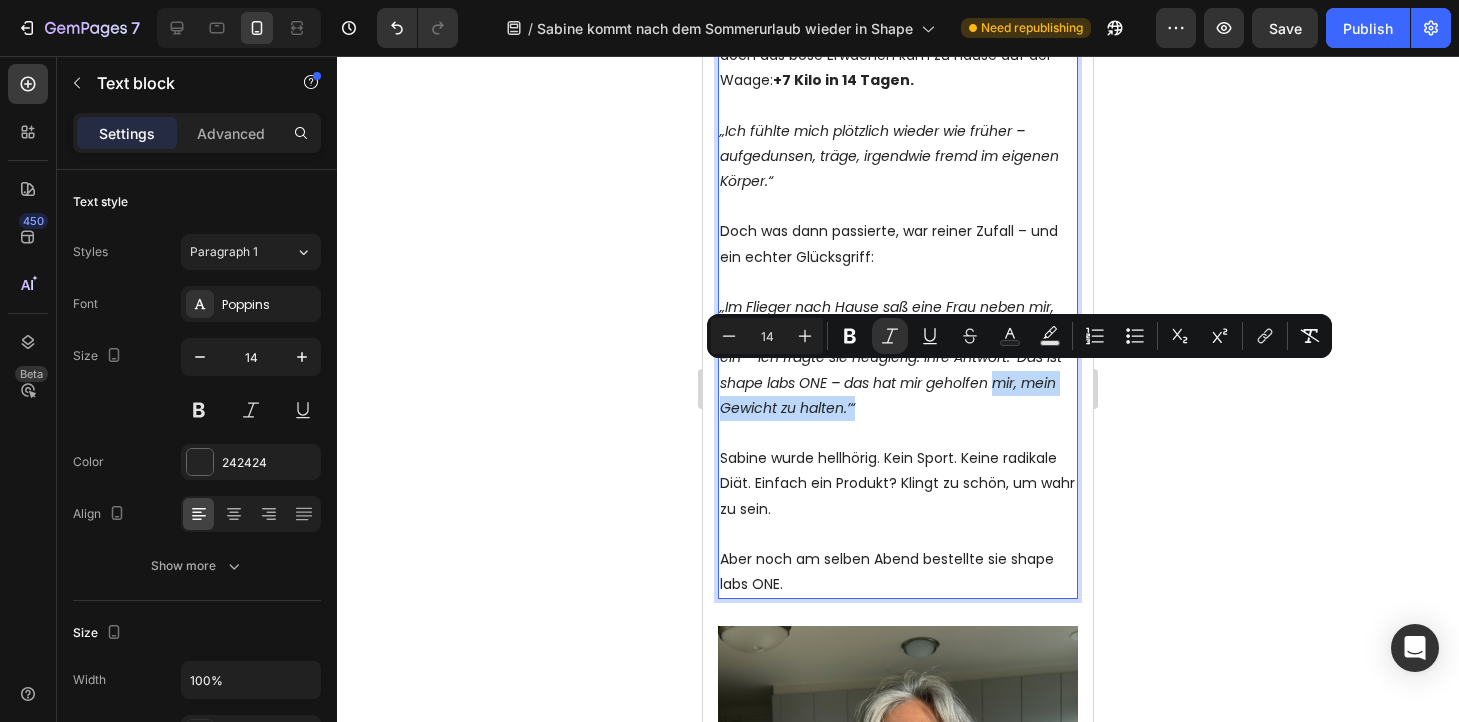 drag, startPoint x: 999, startPoint y: 376, endPoint x: 1001, endPoint y: 392, distance: 16.124516 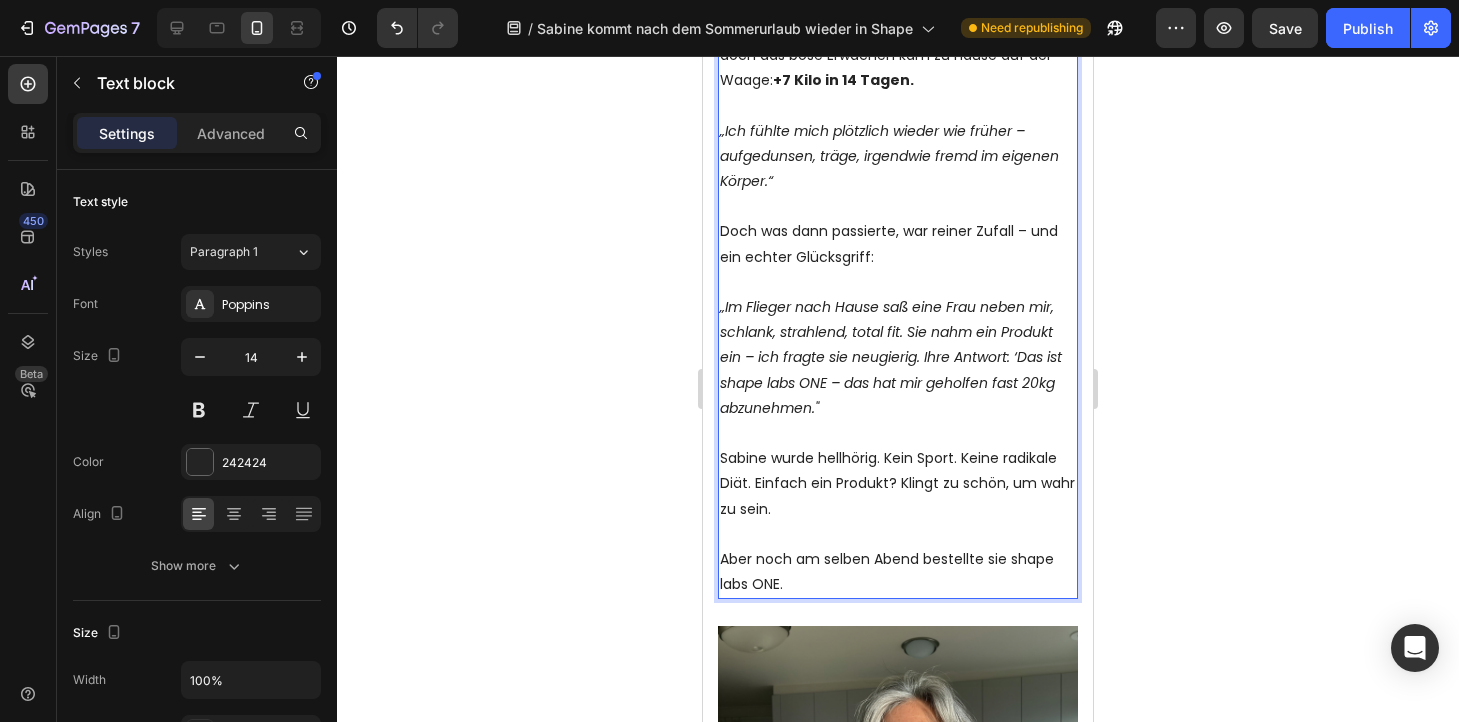 click on "Sabine wurde hellhörig. Kein Sport. Keine radikale Diät. Einfach ein Produkt? Klingt zu schön, um wahr zu sein." at bounding box center (898, 484) 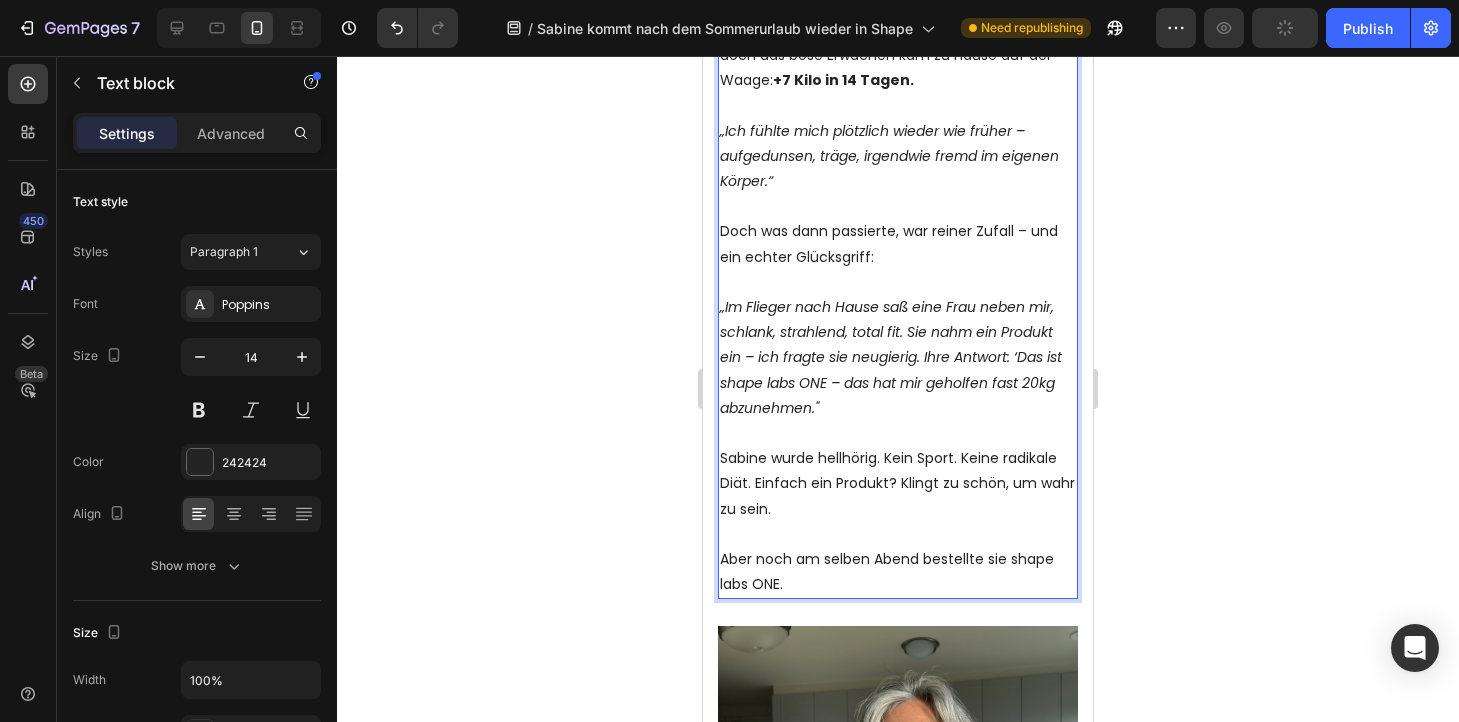 click on "Sabine wurde hellhörig. Kein Sport. Keine radikale Diät. Einfach ein Produkt? Klingt zu schön, um wahr zu sein." at bounding box center (898, 484) 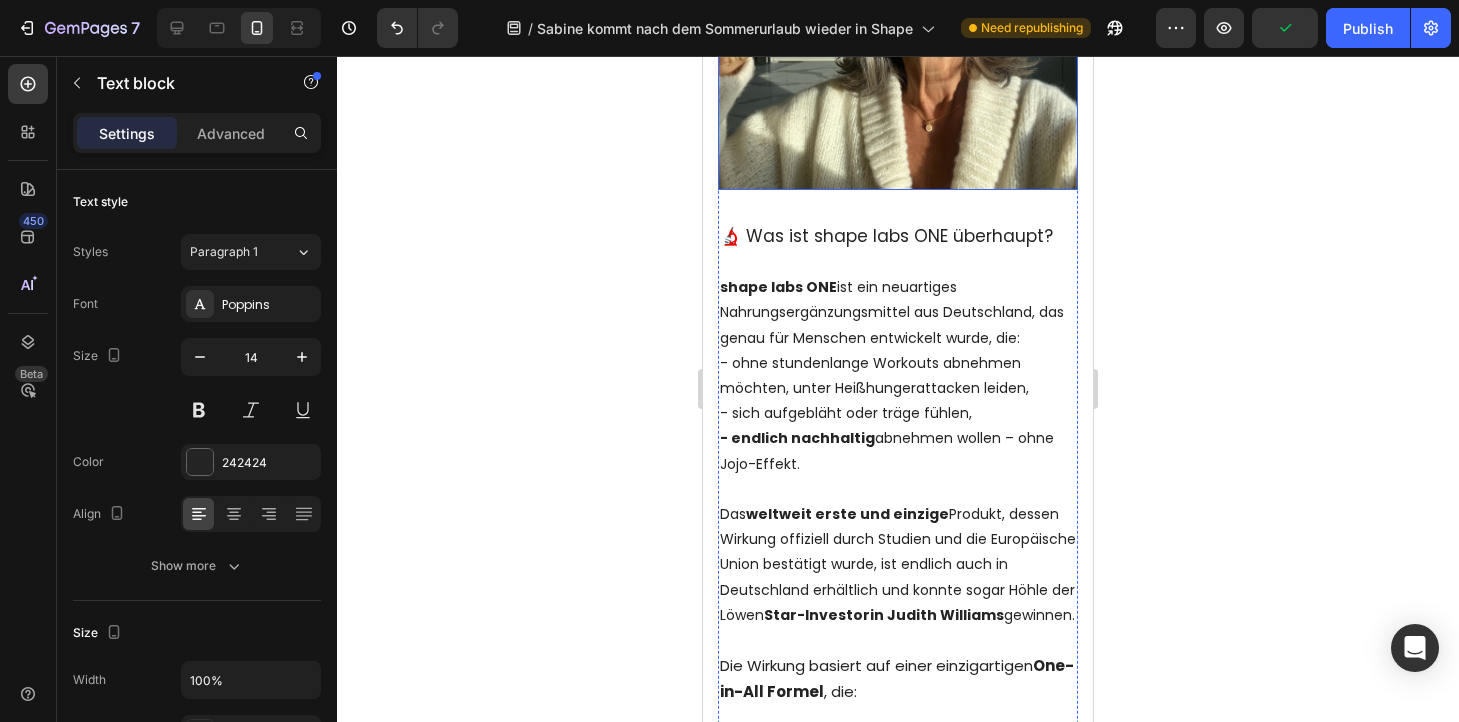 scroll, scrollTop: 1825, scrollLeft: 0, axis: vertical 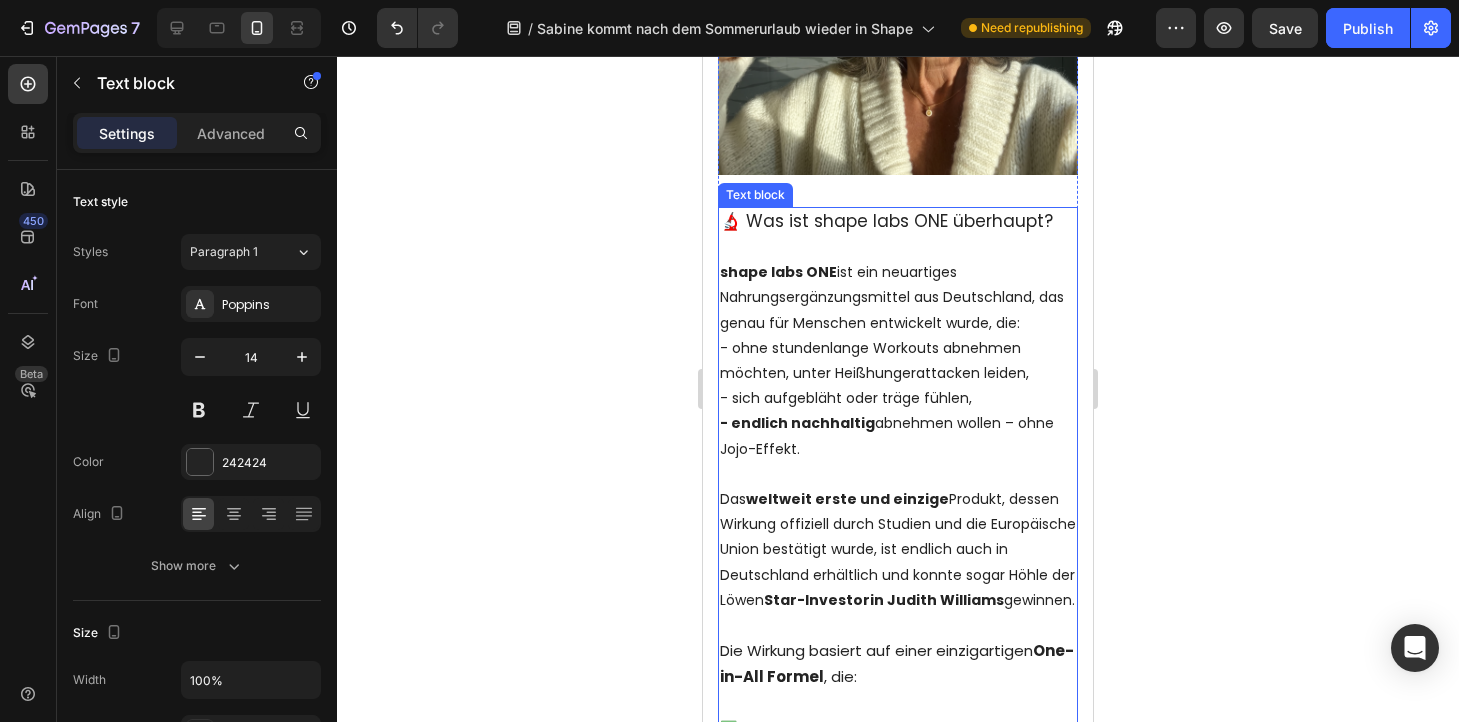click on "- ohne stundenlange Workouts abnehmen möchten, unter Heißhungerattacken leiden," at bounding box center [898, 361] 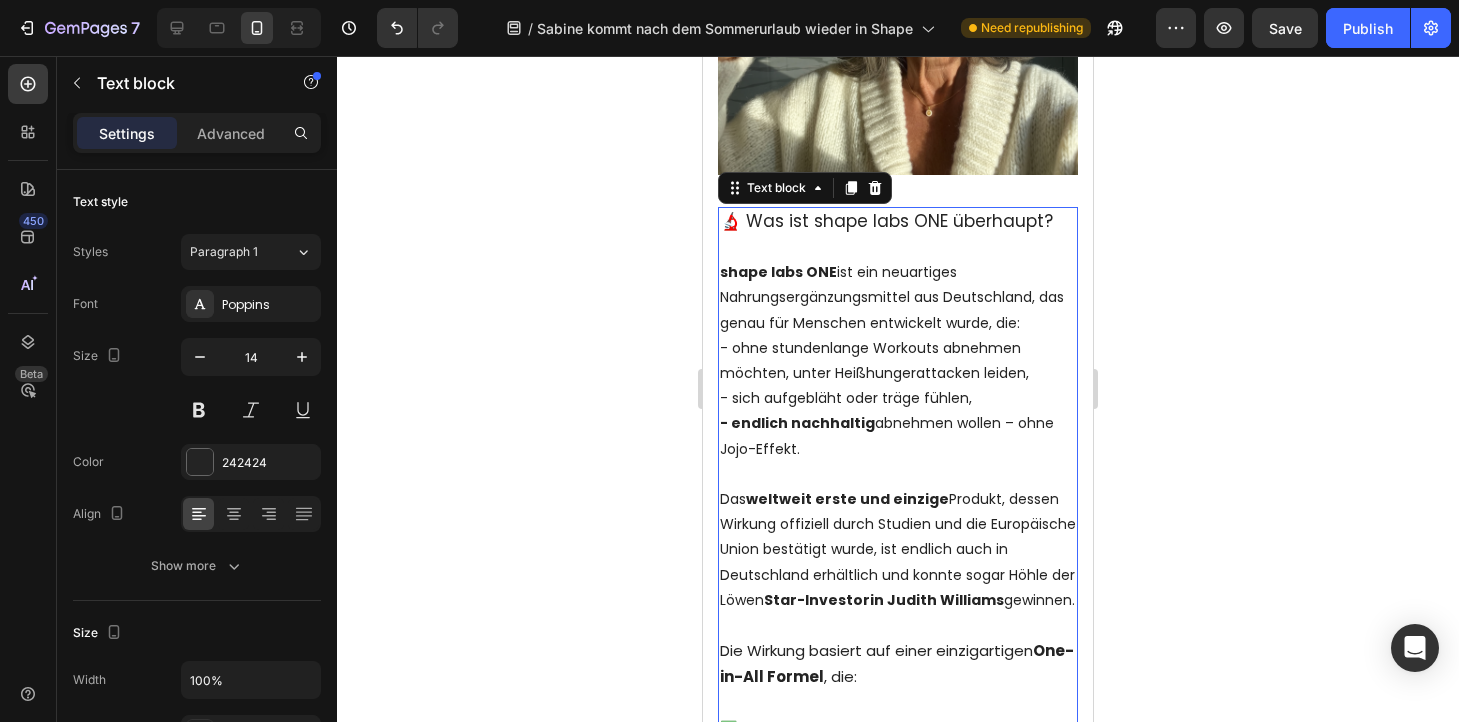 click on "- ohne stundenlange Workouts abnehmen möchten, unter Heißhungerattacken leiden," at bounding box center (898, 361) 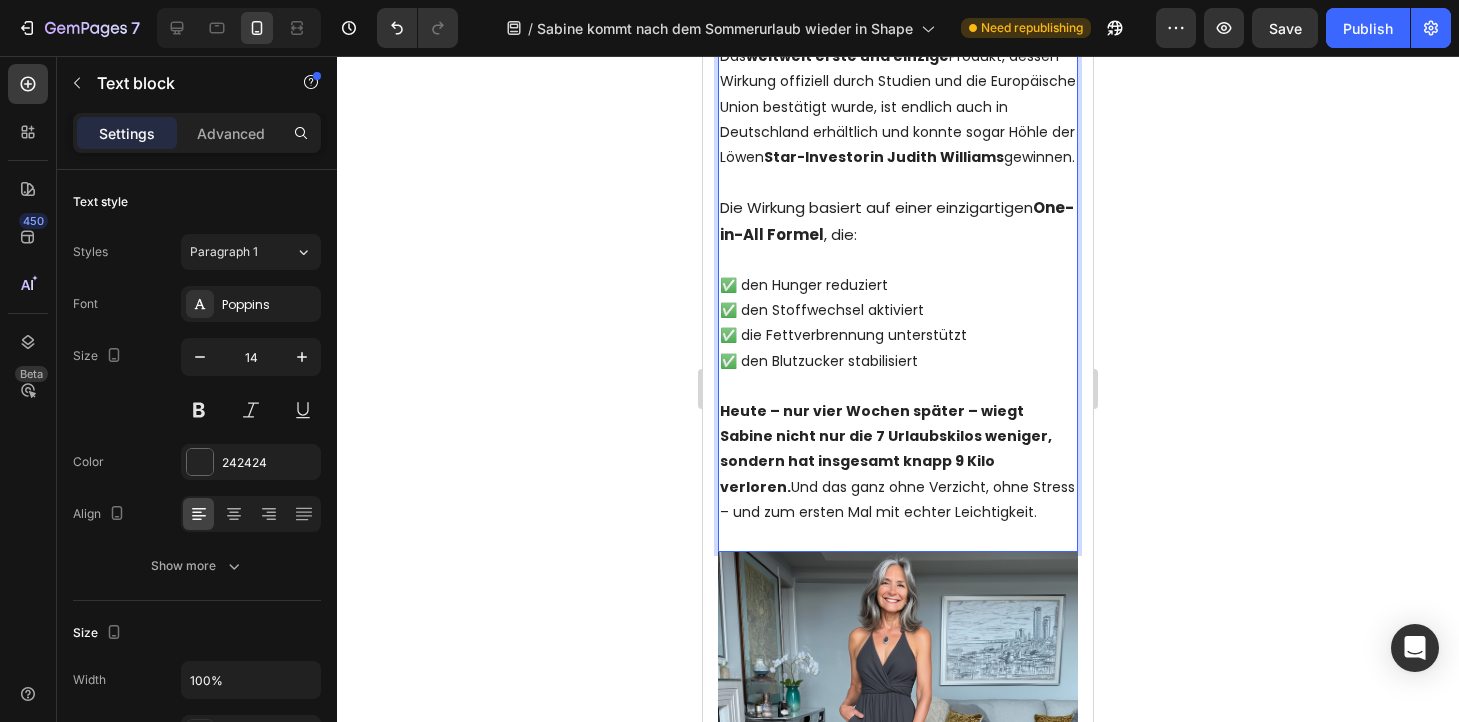 scroll, scrollTop: 2298, scrollLeft: 0, axis: vertical 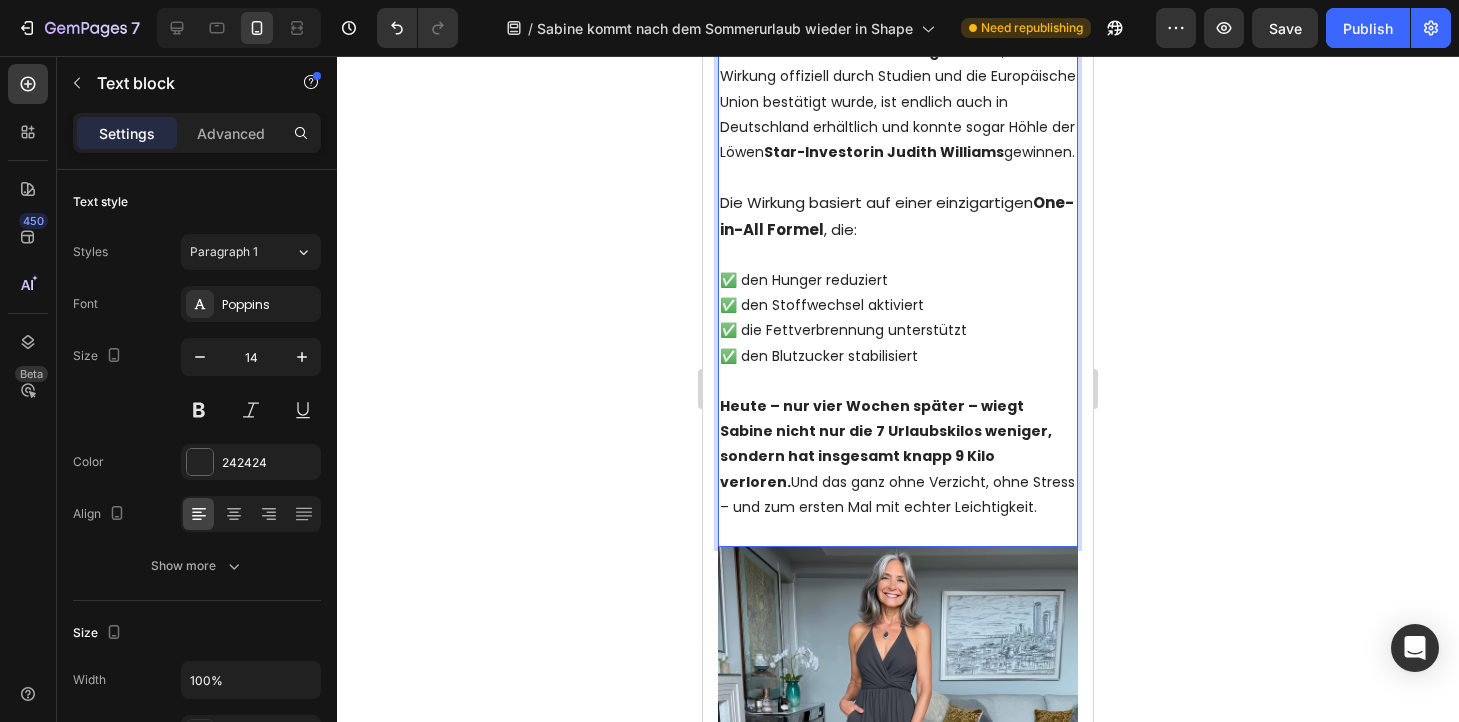 click on "✅ den Hunger reduziert ✅ den Stoffwechsel aktiviert ✅ die Fettverbrennung unterstützt ✅ den Blutzucker stabilisiert" at bounding box center [898, 306] 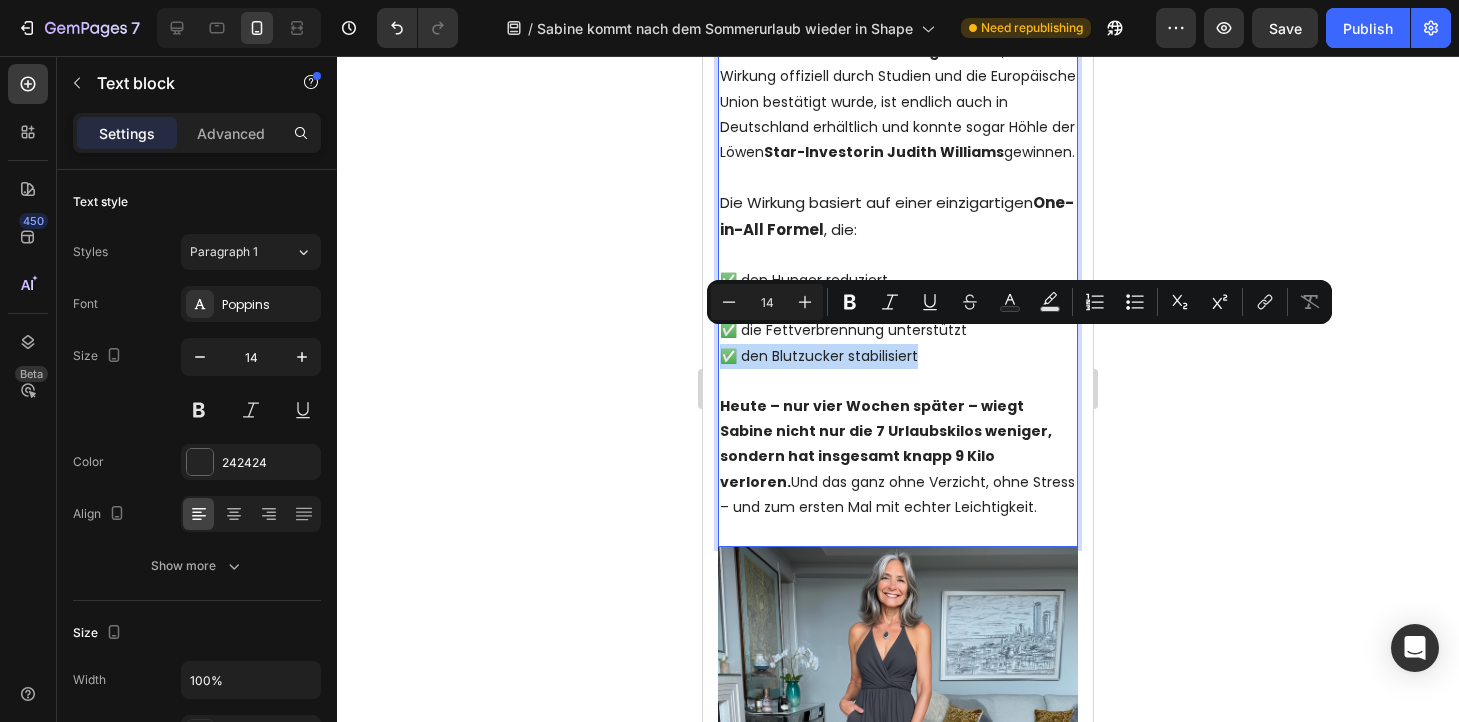 drag, startPoint x: 926, startPoint y: 342, endPoint x: 726, endPoint y: 343, distance: 200.0025 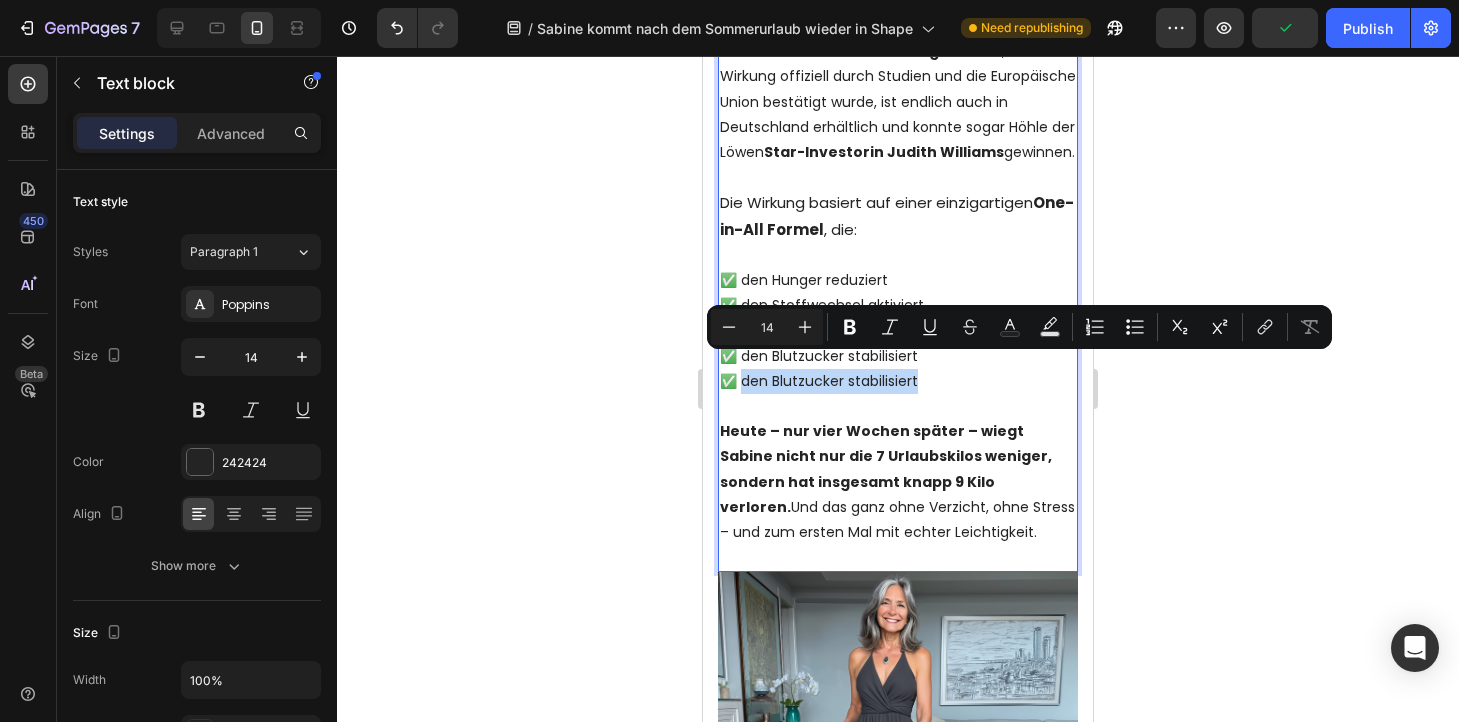 drag, startPoint x: 924, startPoint y: 368, endPoint x: 746, endPoint y: 366, distance: 178.01123 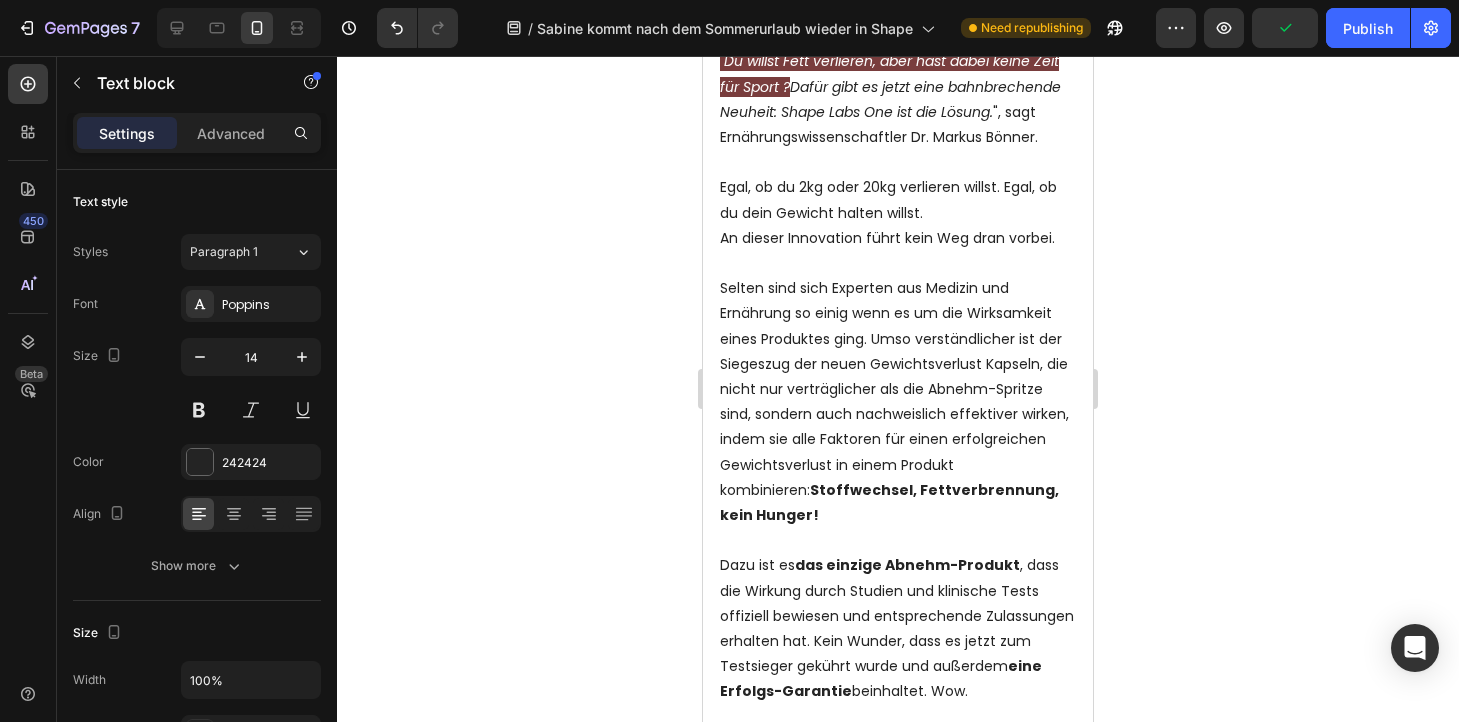 scroll, scrollTop: 3345, scrollLeft: 0, axis: vertical 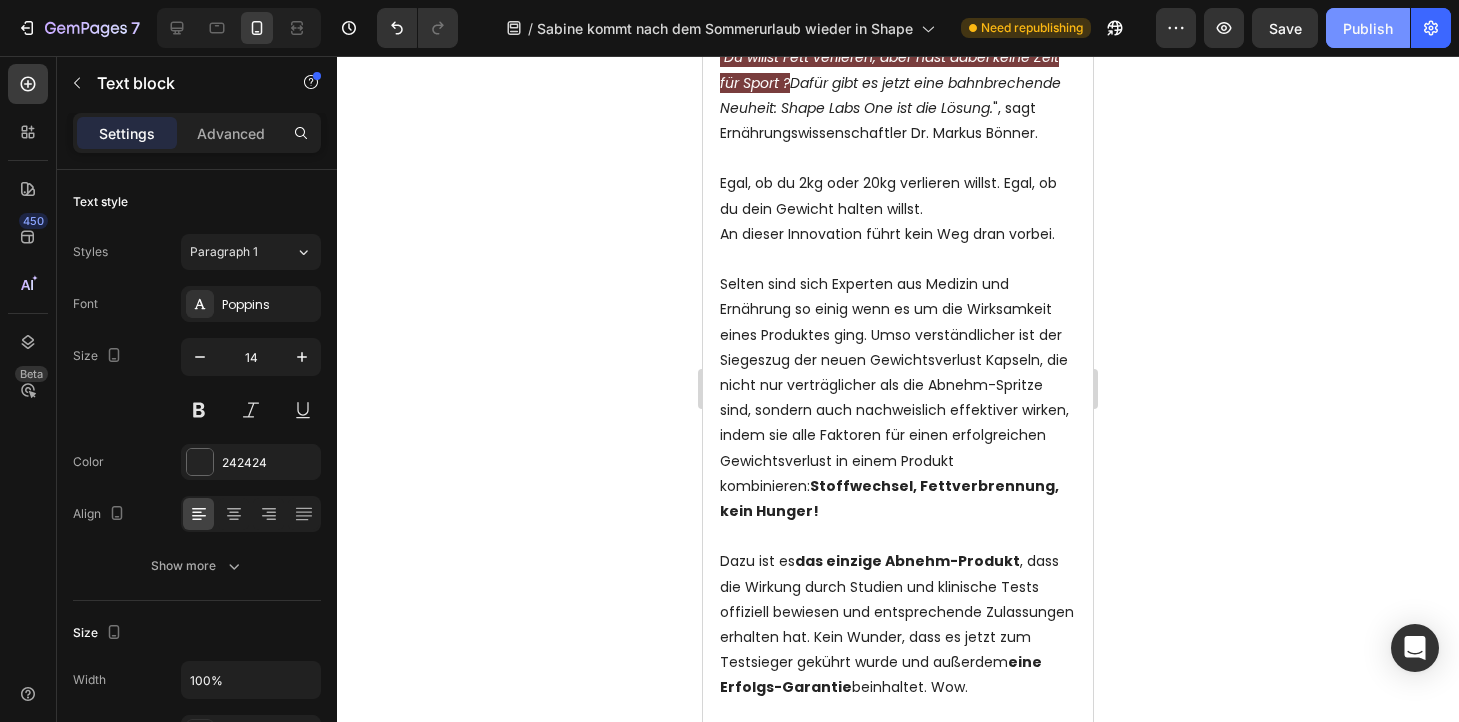 click on "Publish" at bounding box center (1368, 28) 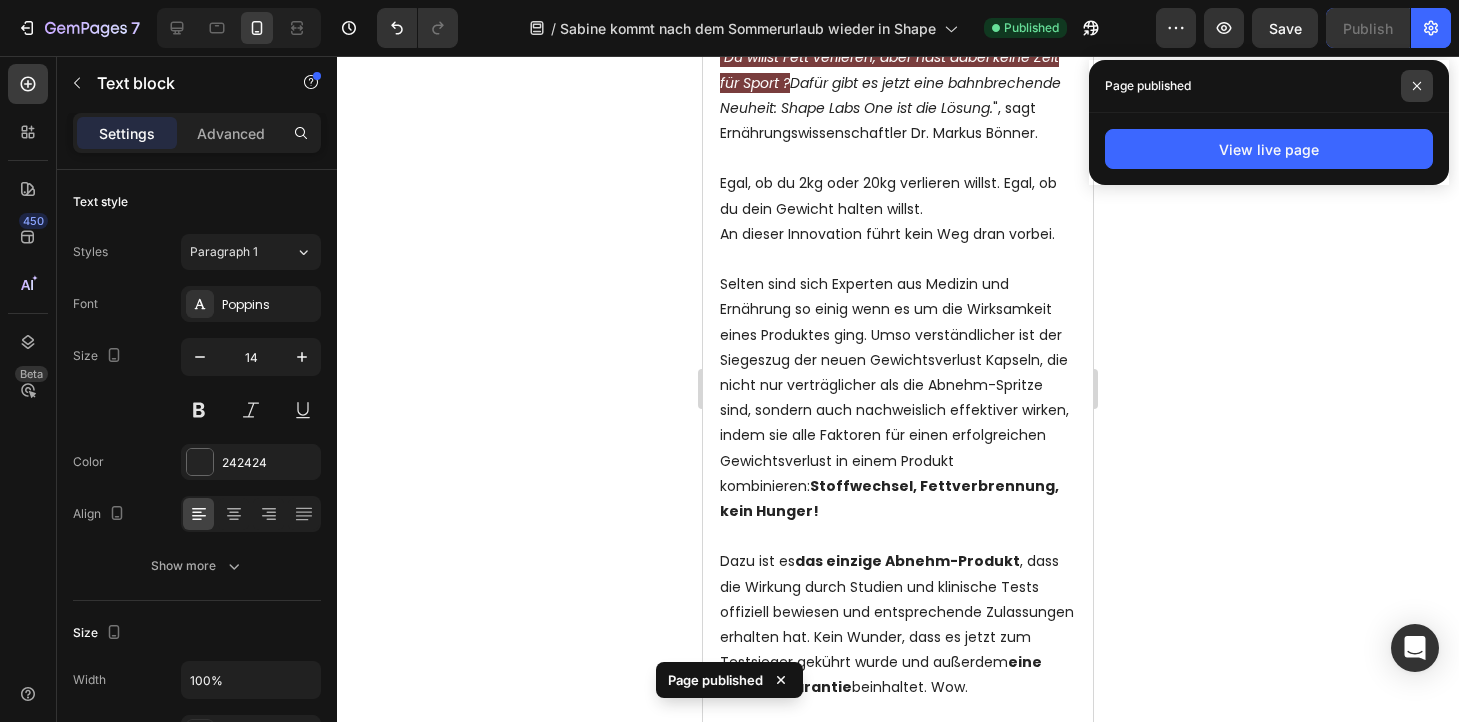 click 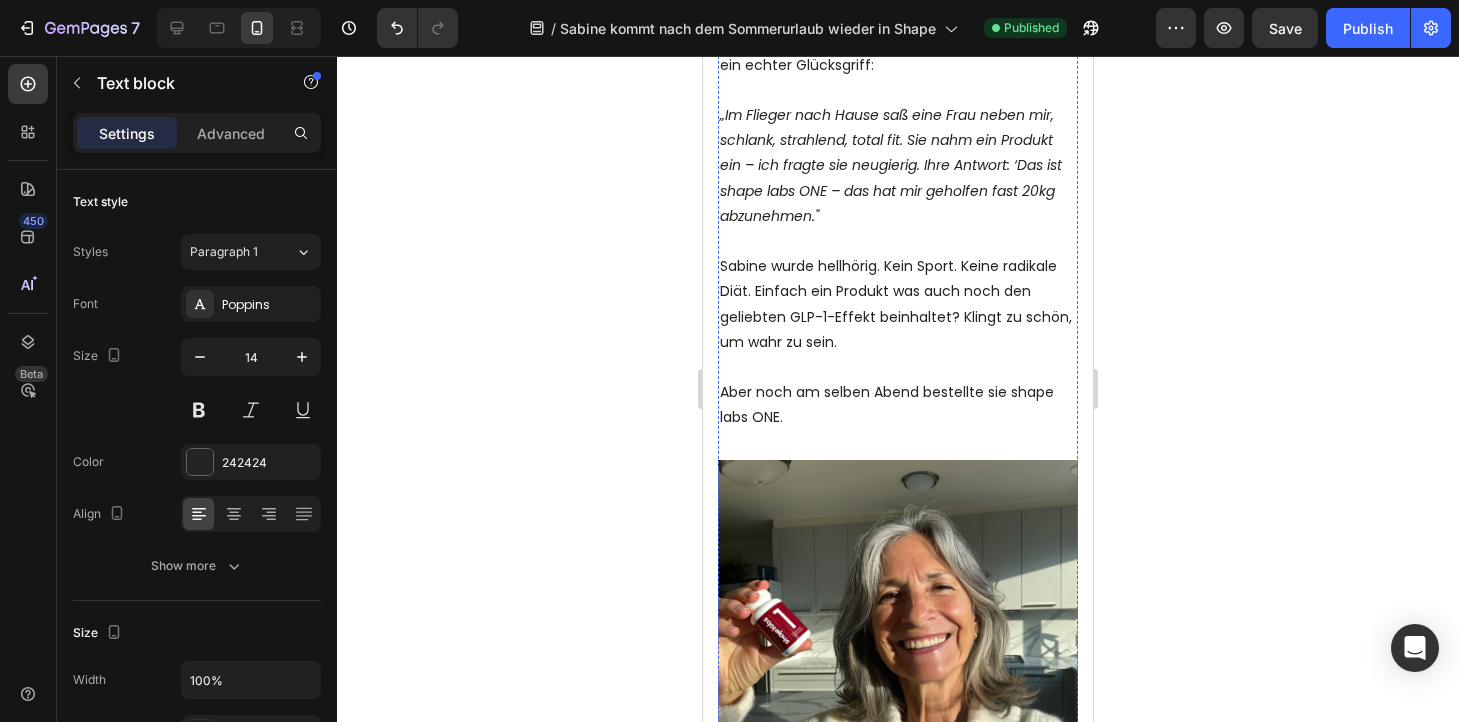 scroll, scrollTop: 1171, scrollLeft: 0, axis: vertical 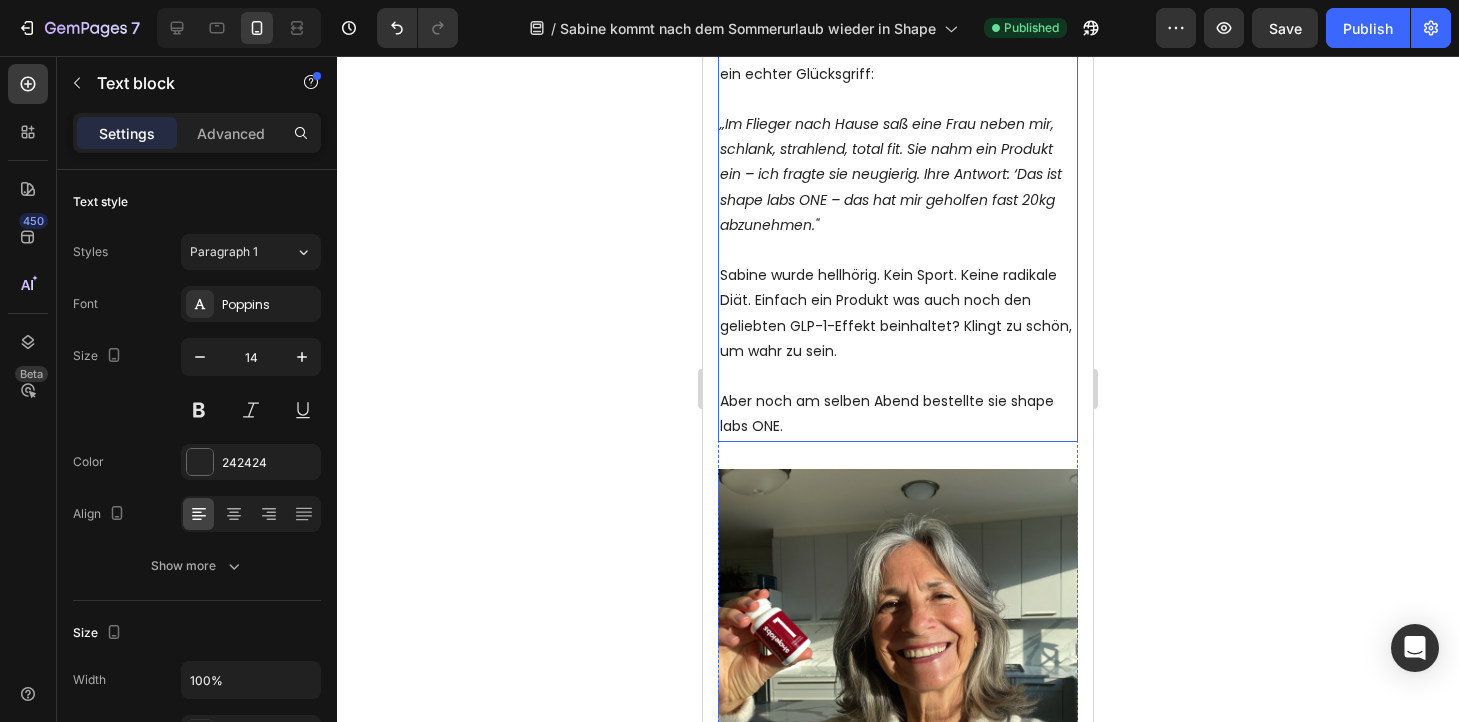 click on "Aber noch am selben Abend bestellte sie shape labs ONE." at bounding box center [898, 414] 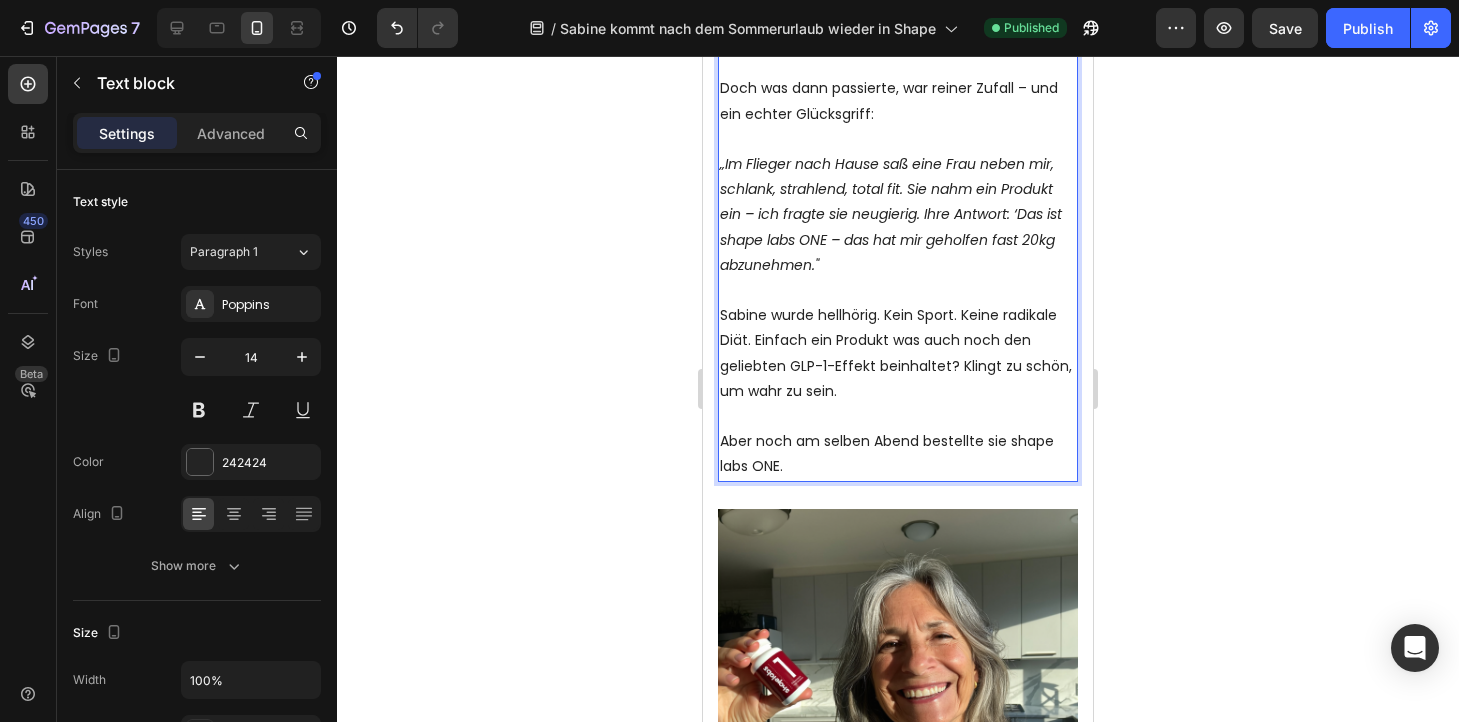 scroll, scrollTop: 1135, scrollLeft: 0, axis: vertical 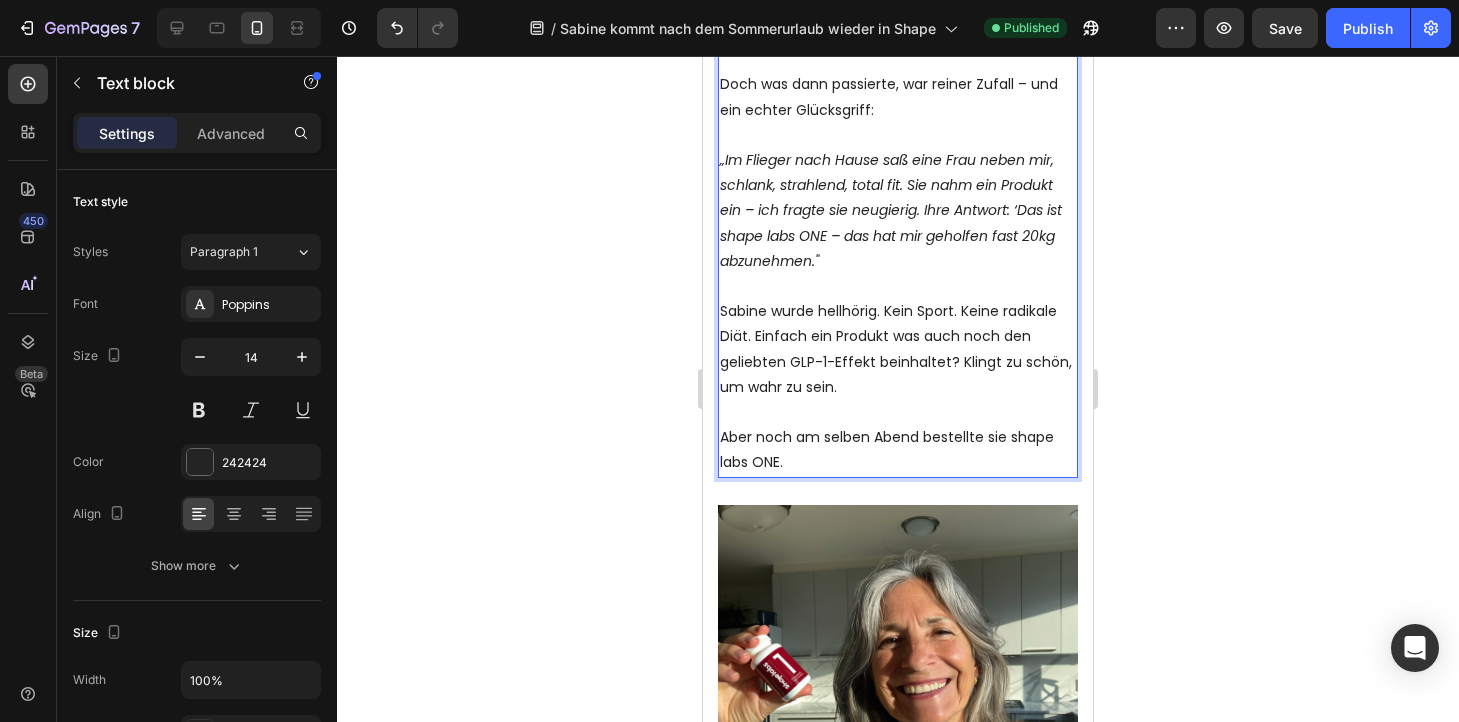 click on "Aber noch am selben Abend bestellte sie shape labs ONE." at bounding box center (898, 450) 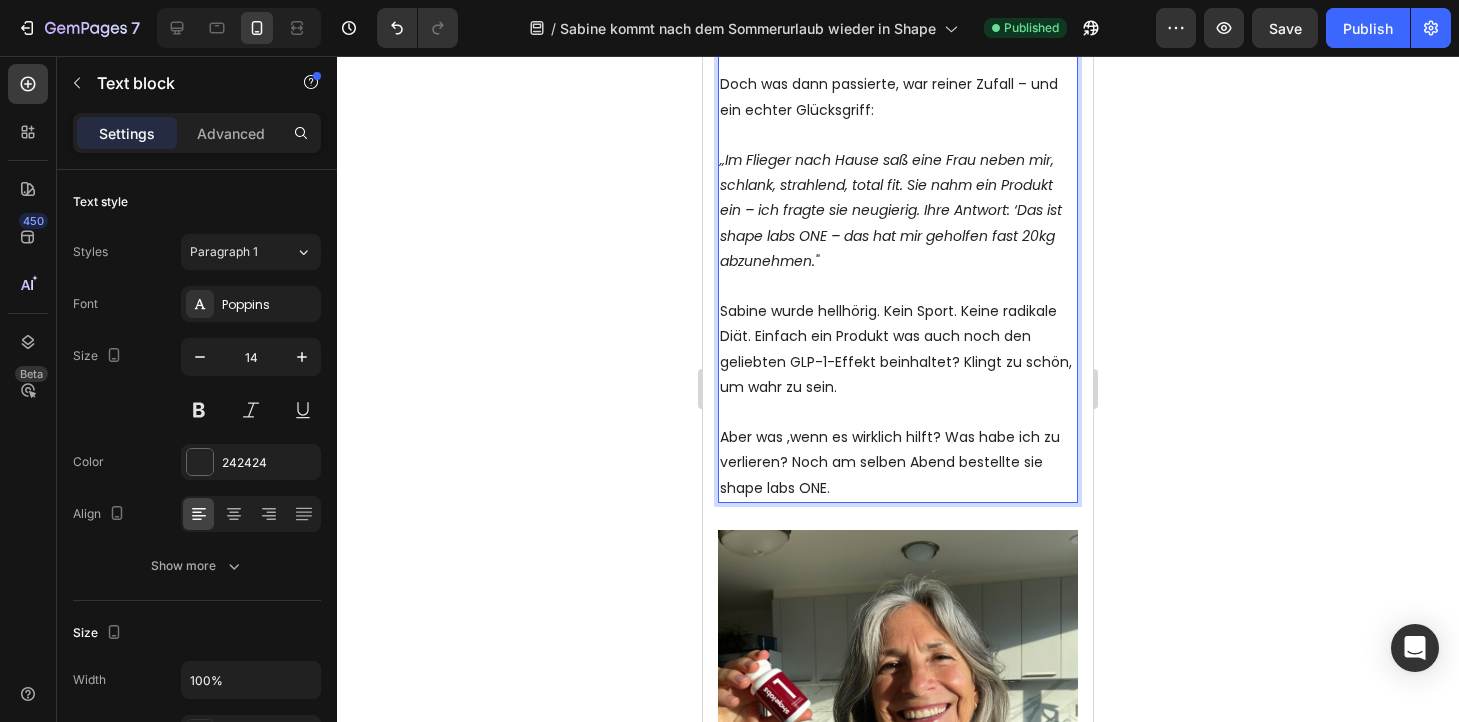 click on "Aber was ,wenn es wirklich hilft? Was habe ich zu verlieren? Noch am selben Abend bestellte sie shape labs ONE." at bounding box center (898, 463) 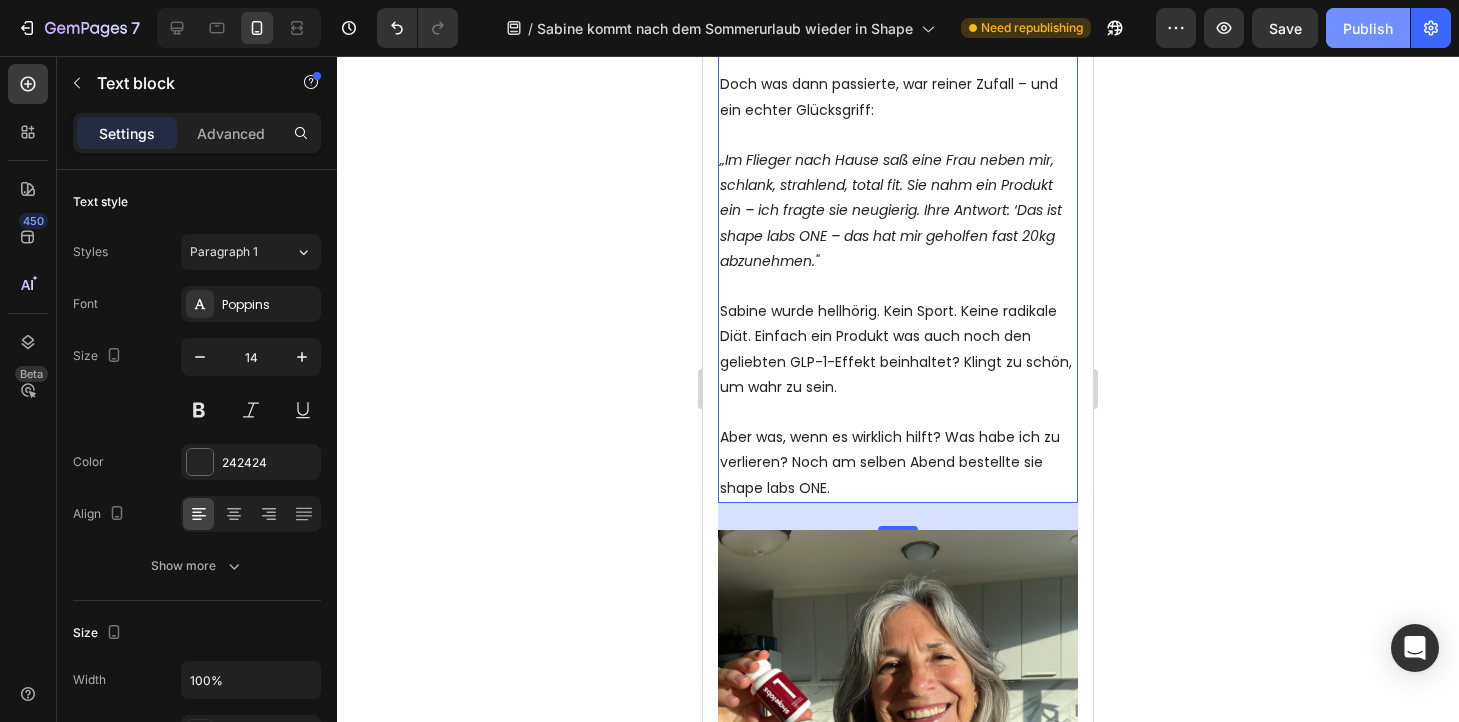 click on "Publish" at bounding box center [1368, 28] 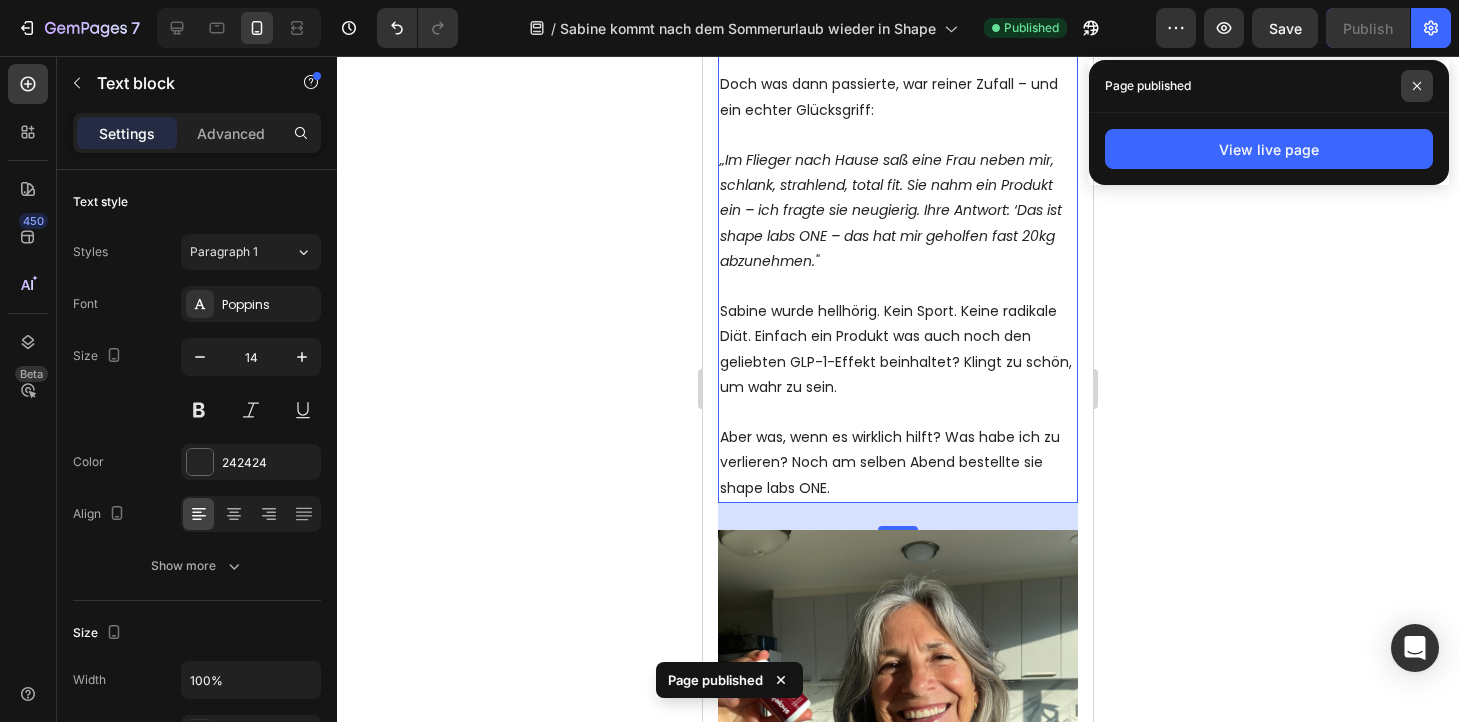 click at bounding box center [1417, 86] 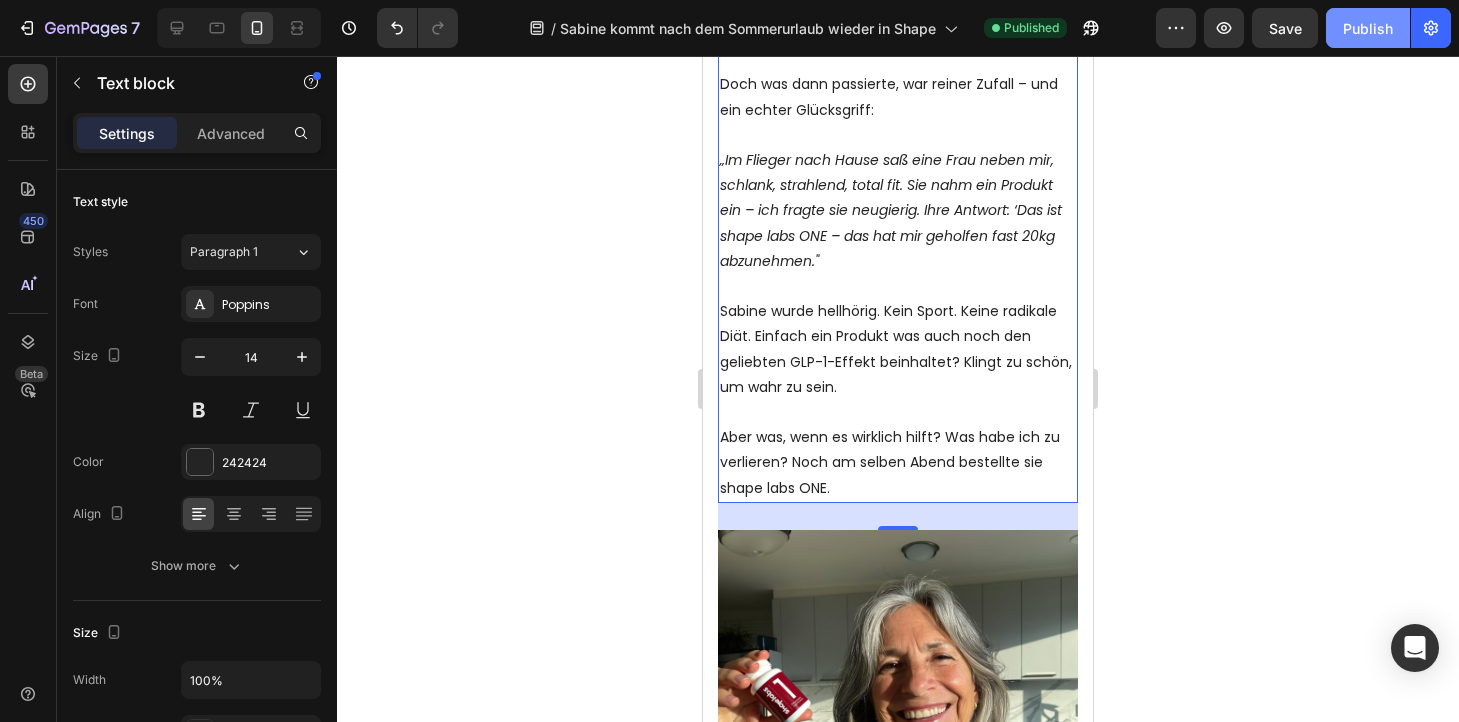 click on "Publish" at bounding box center [1368, 28] 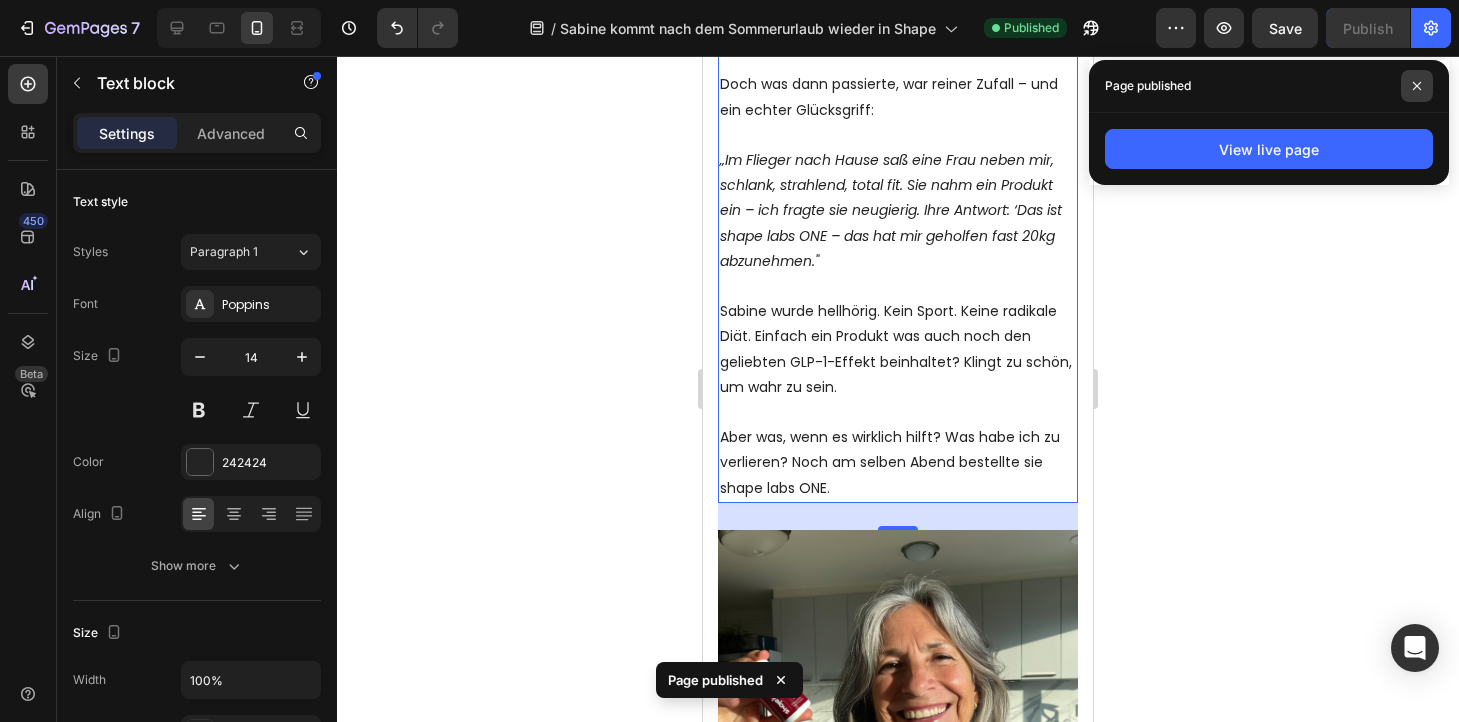 click at bounding box center (1417, 86) 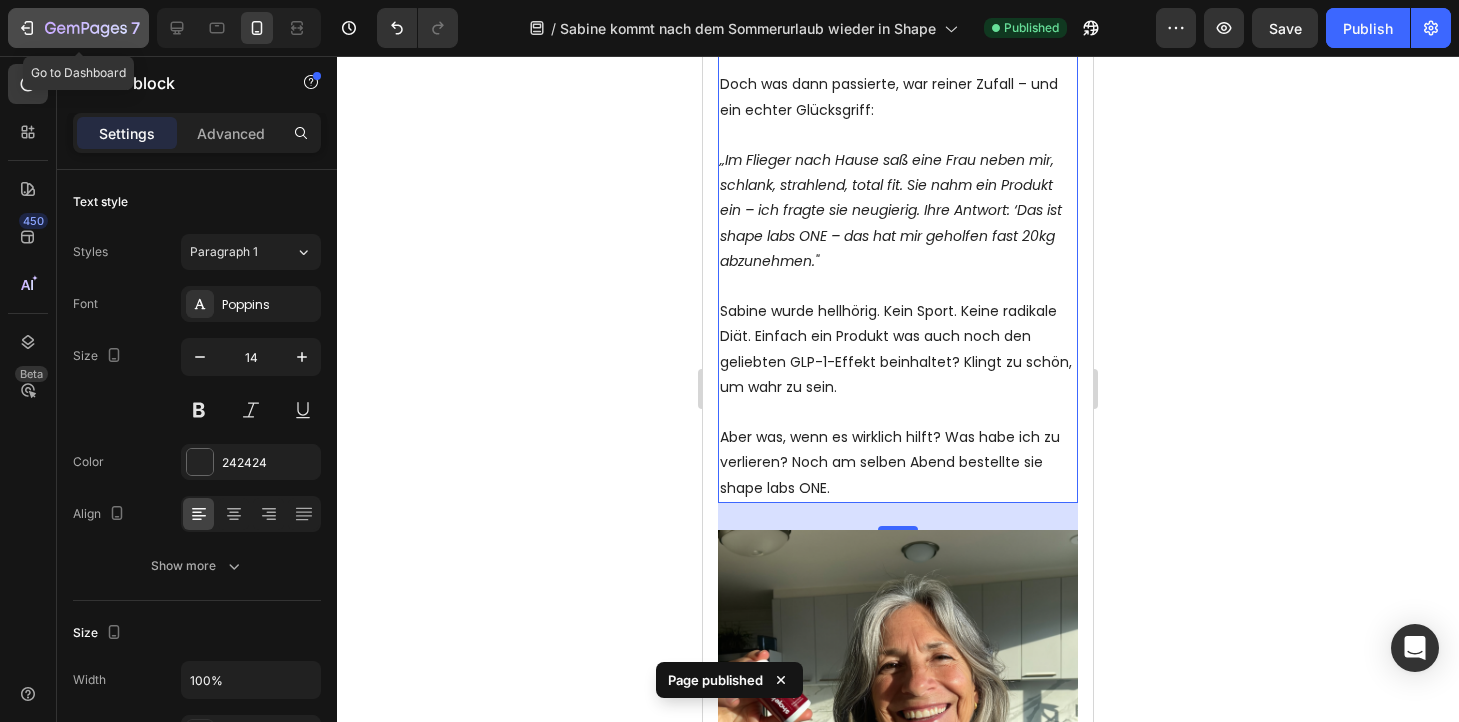 click 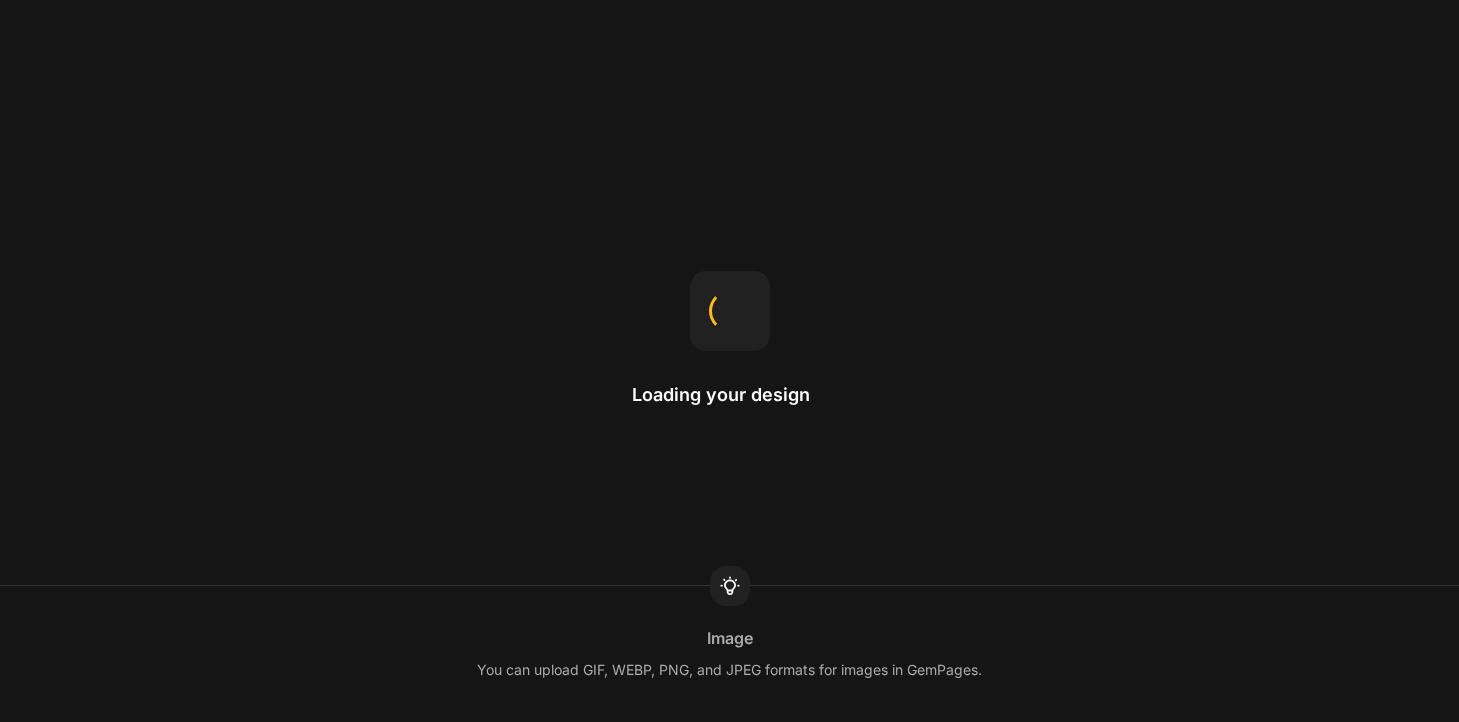 scroll, scrollTop: 0, scrollLeft: 0, axis: both 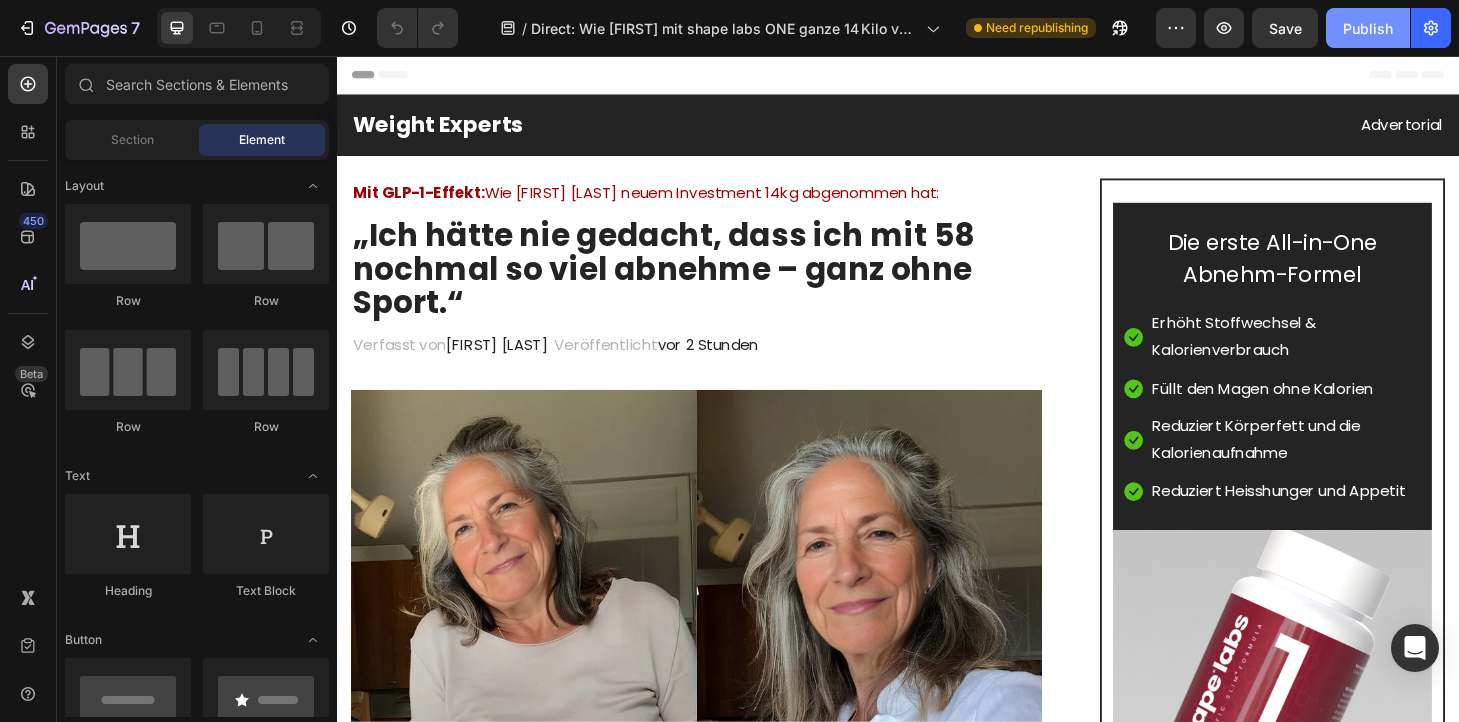 click on "Publish" at bounding box center (1368, 28) 